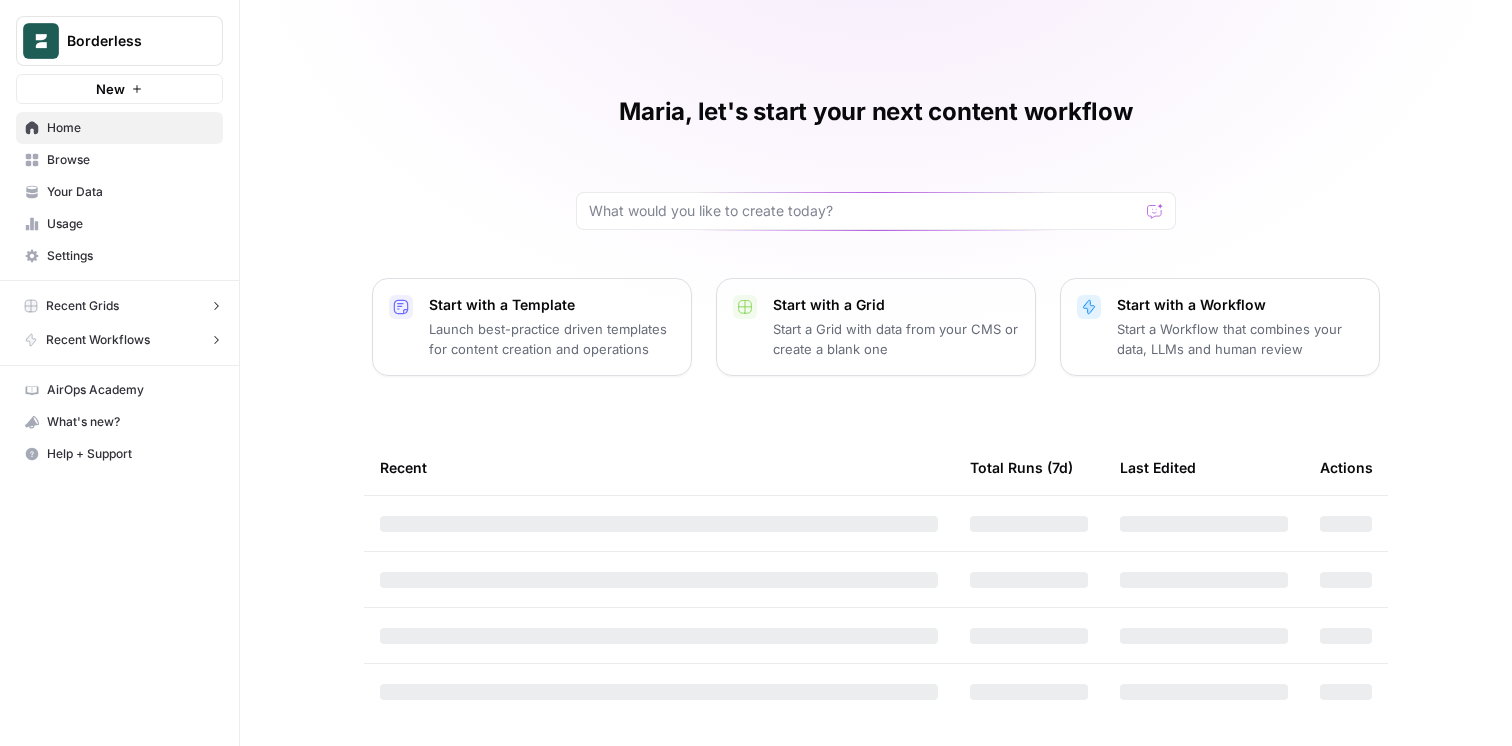 scroll, scrollTop: 0, scrollLeft: 0, axis: both 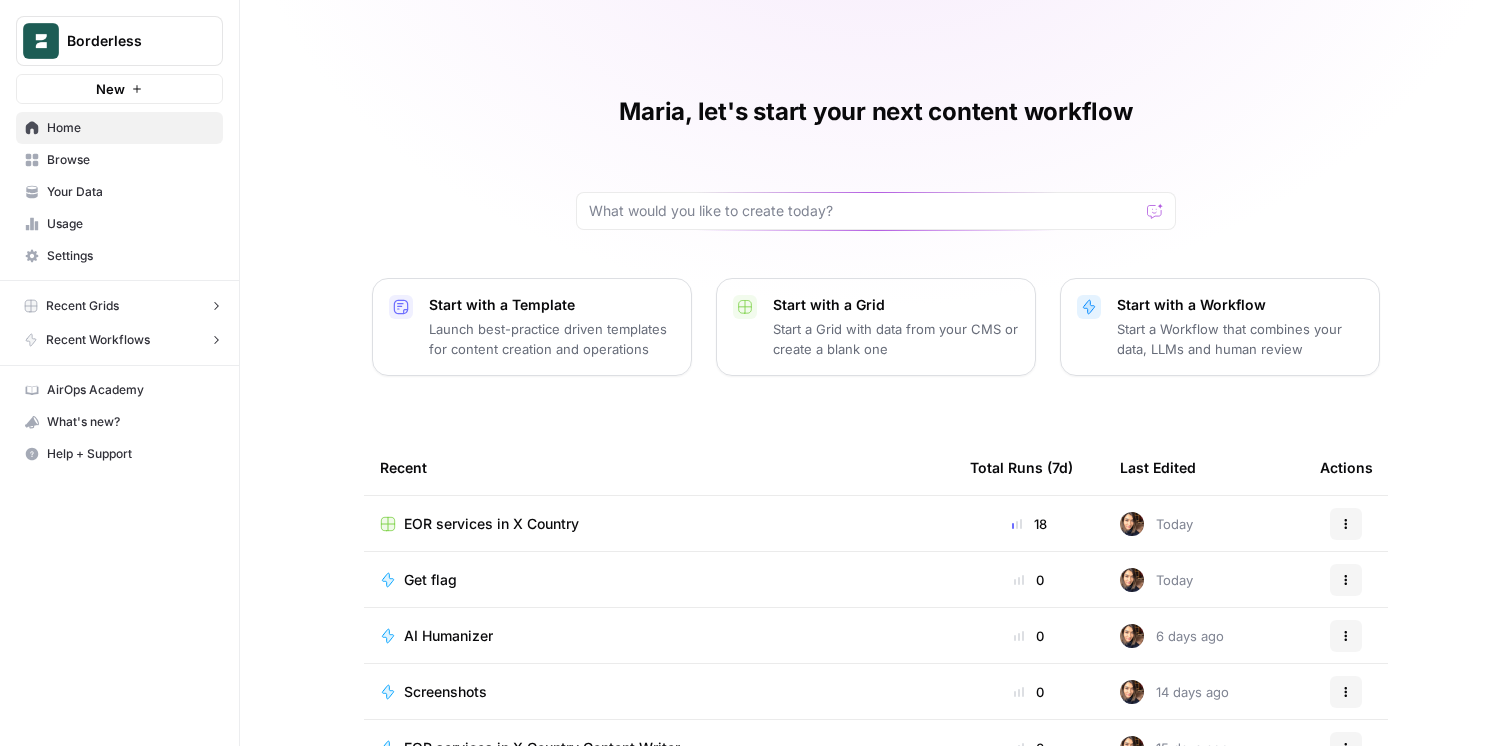 click on "Browse" at bounding box center [119, 160] 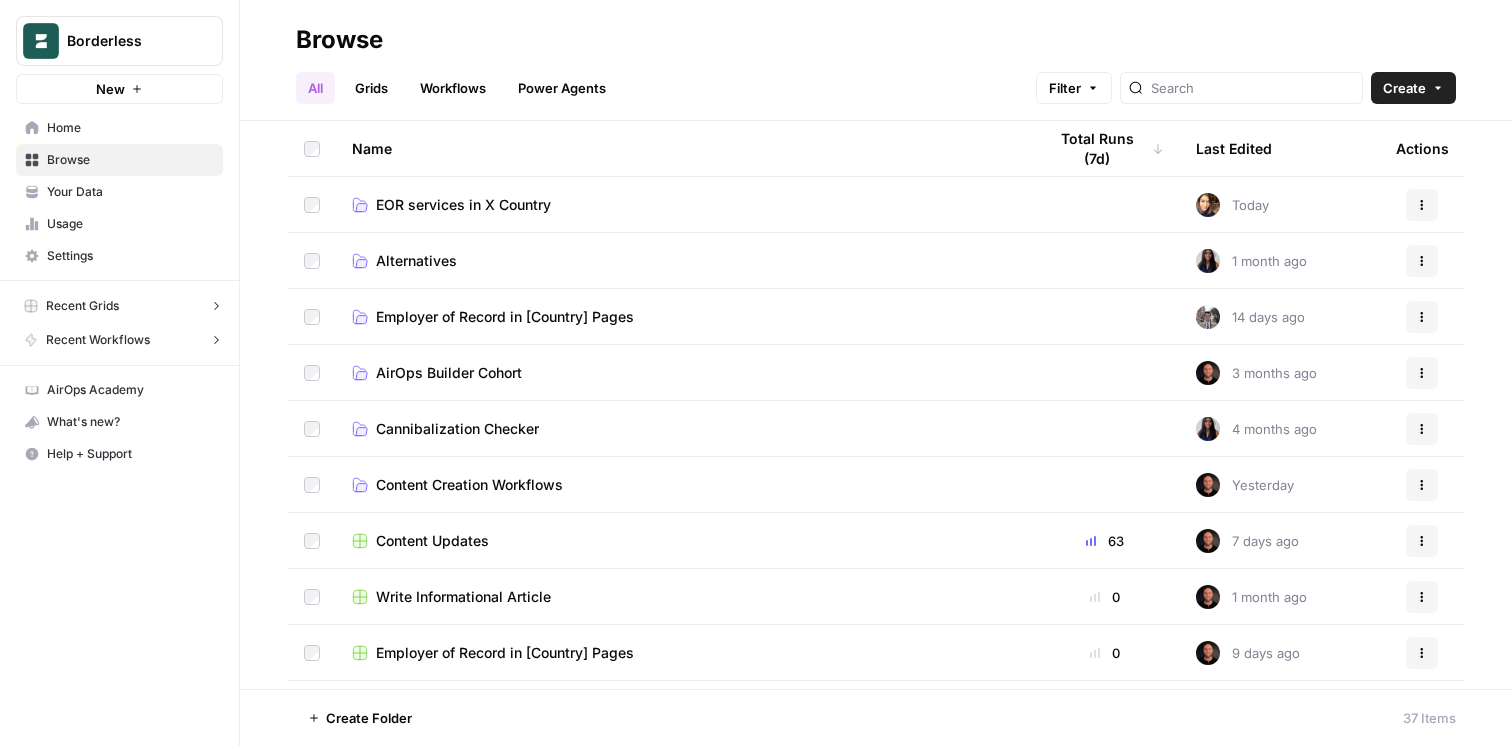 click on "EOR services in X Country" at bounding box center (463, 205) 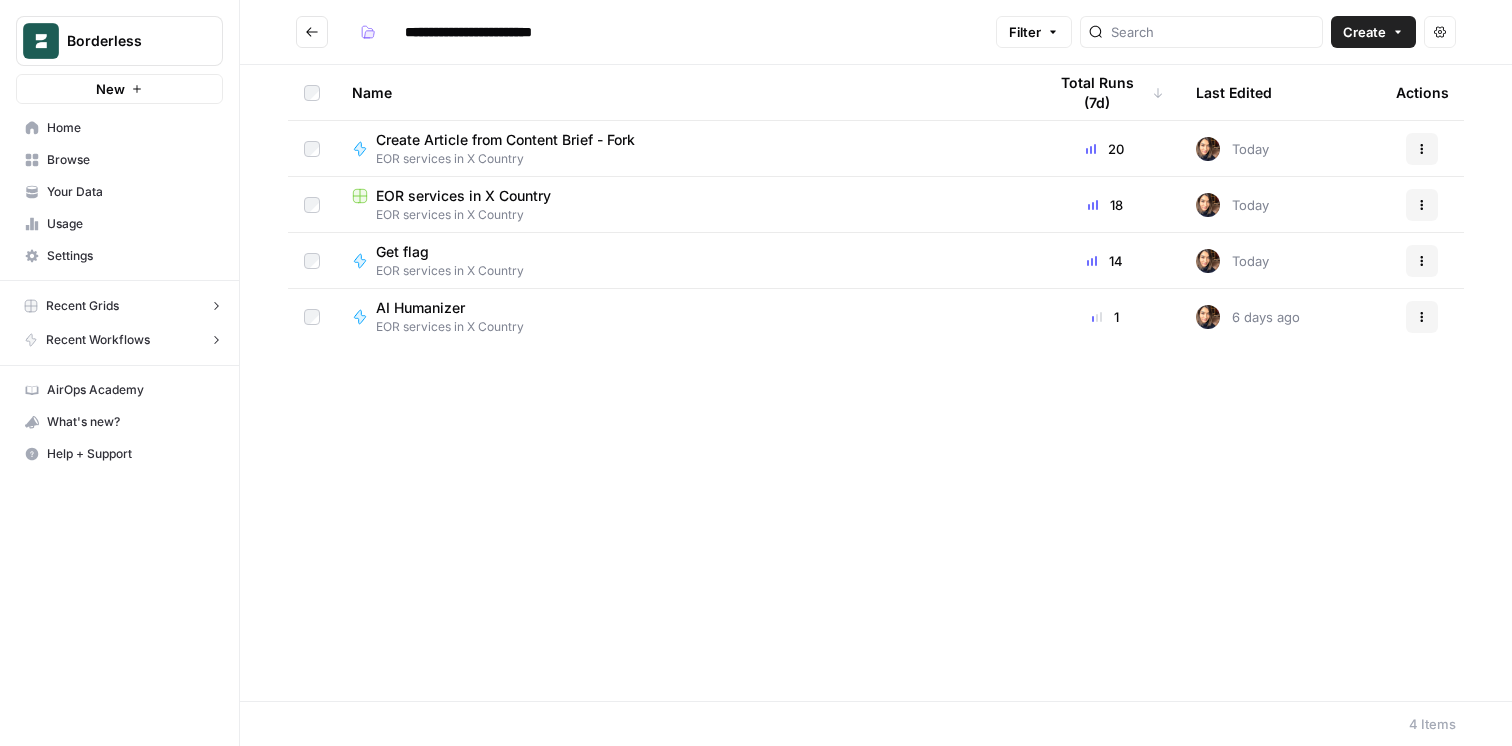 click on "EOR services in X Country" at bounding box center [463, 196] 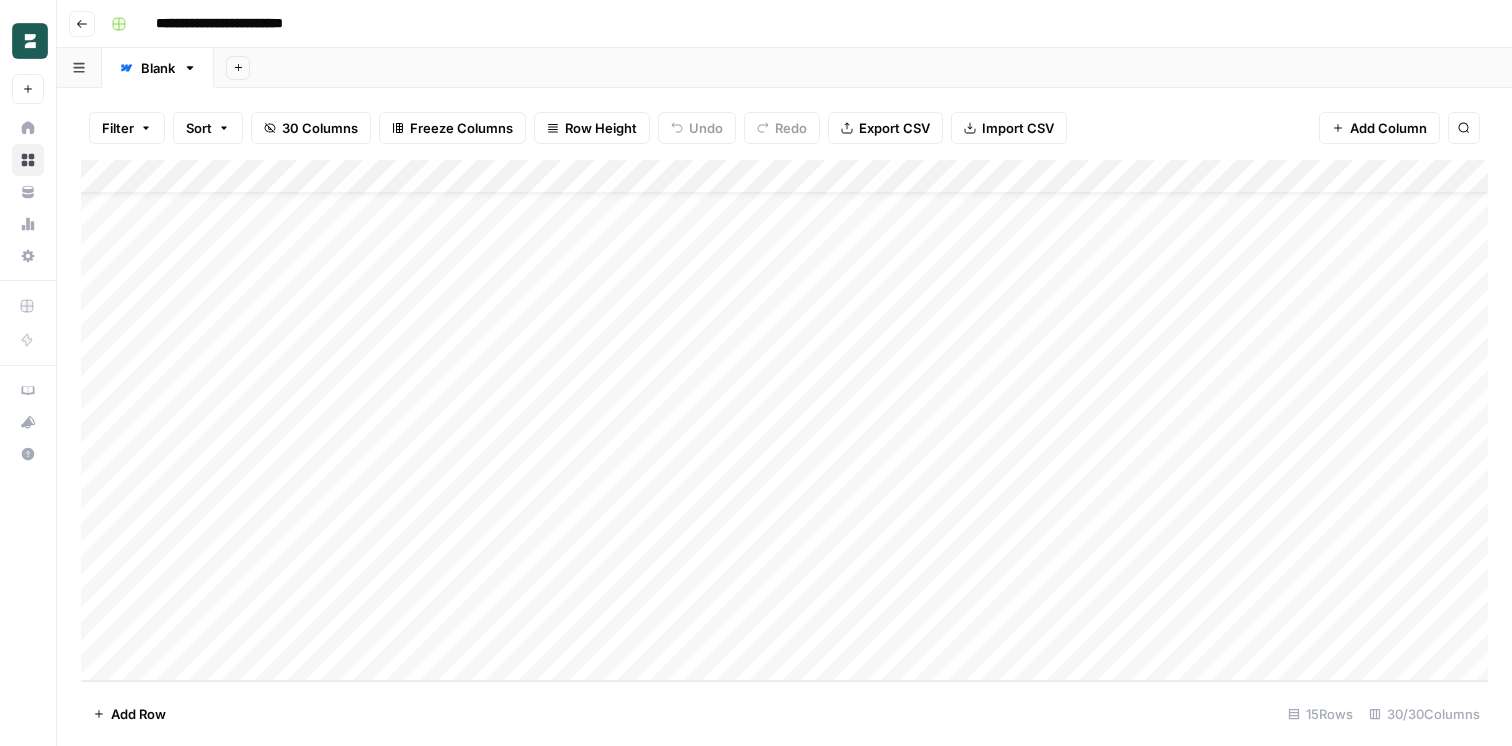 scroll, scrollTop: 0, scrollLeft: 0, axis: both 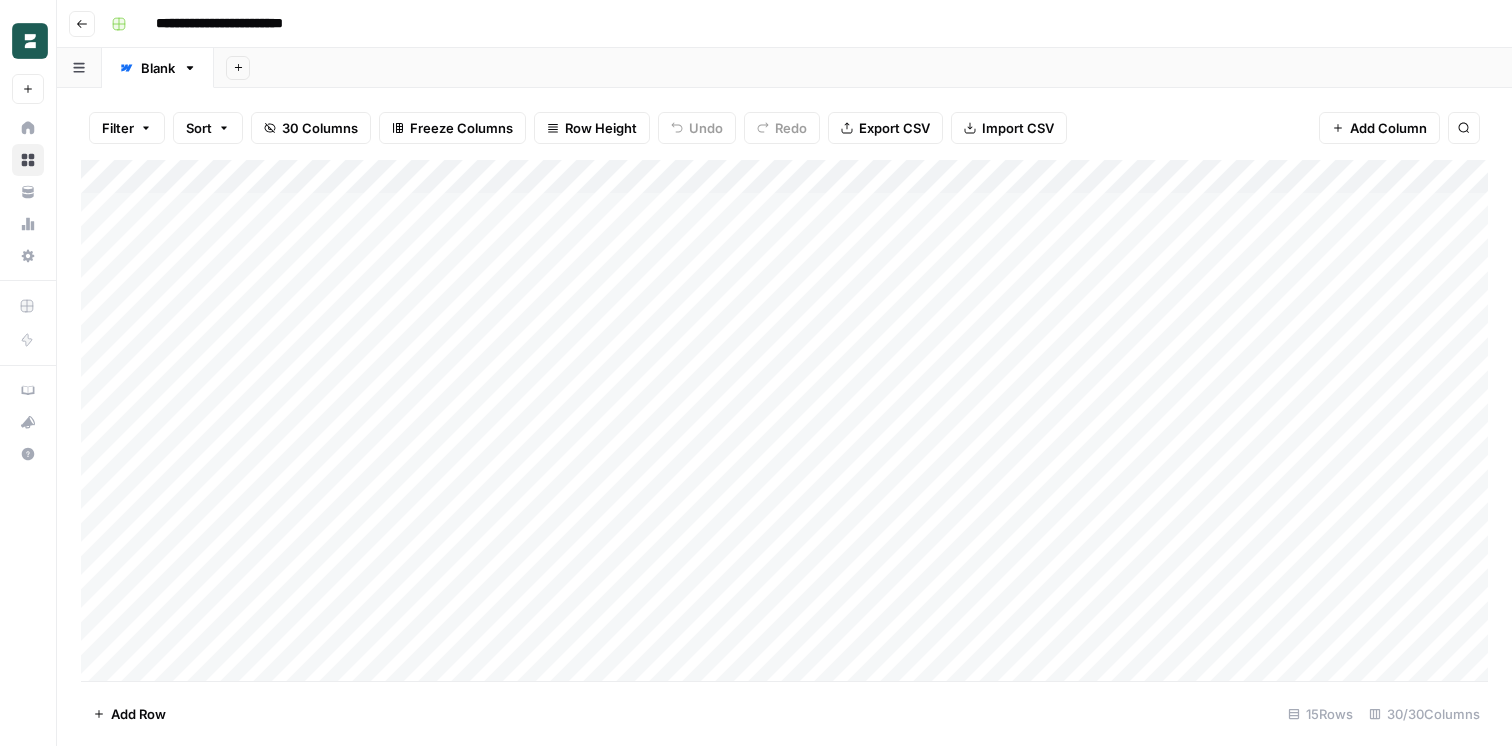 click on "Add Column" at bounding box center (784, 420) 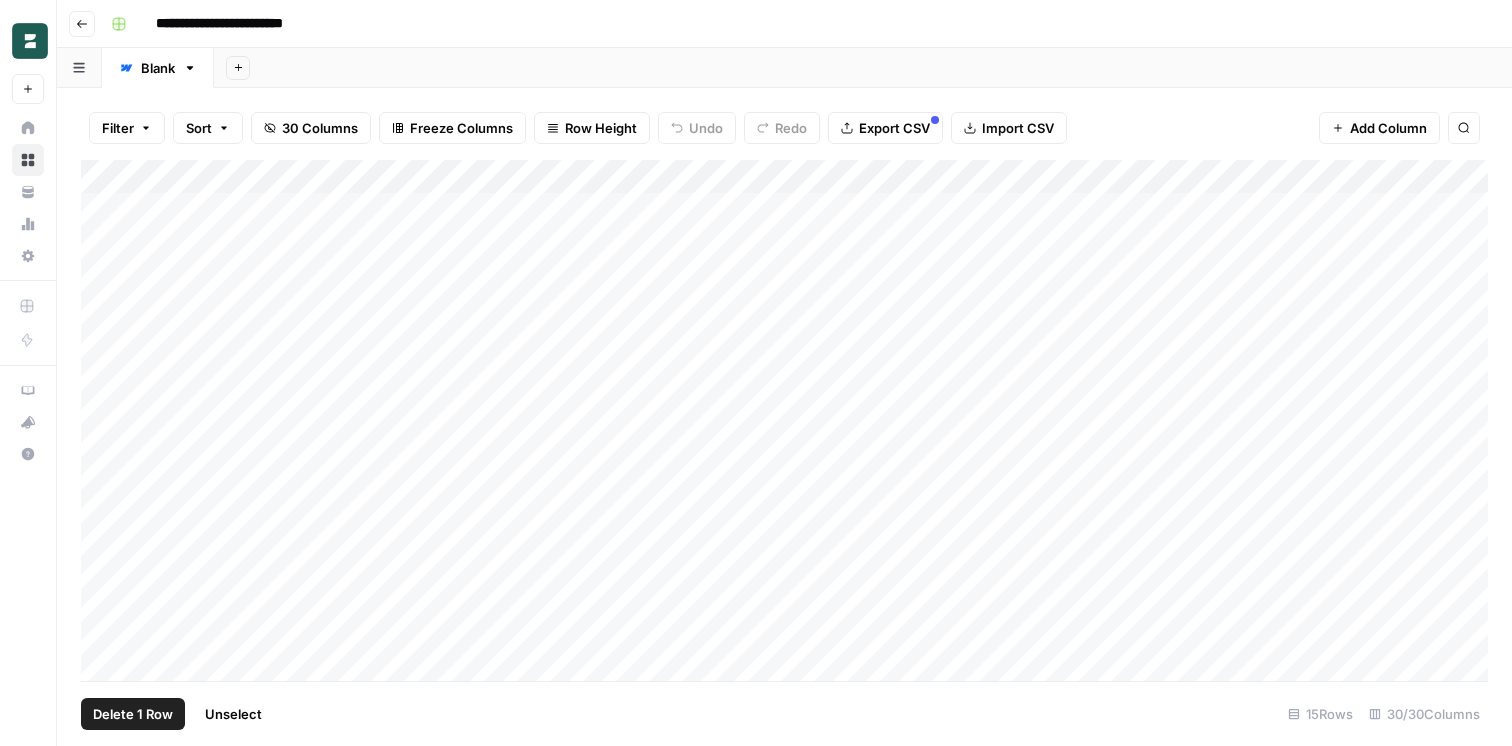 click on "Delete 1 Row" at bounding box center (133, 714) 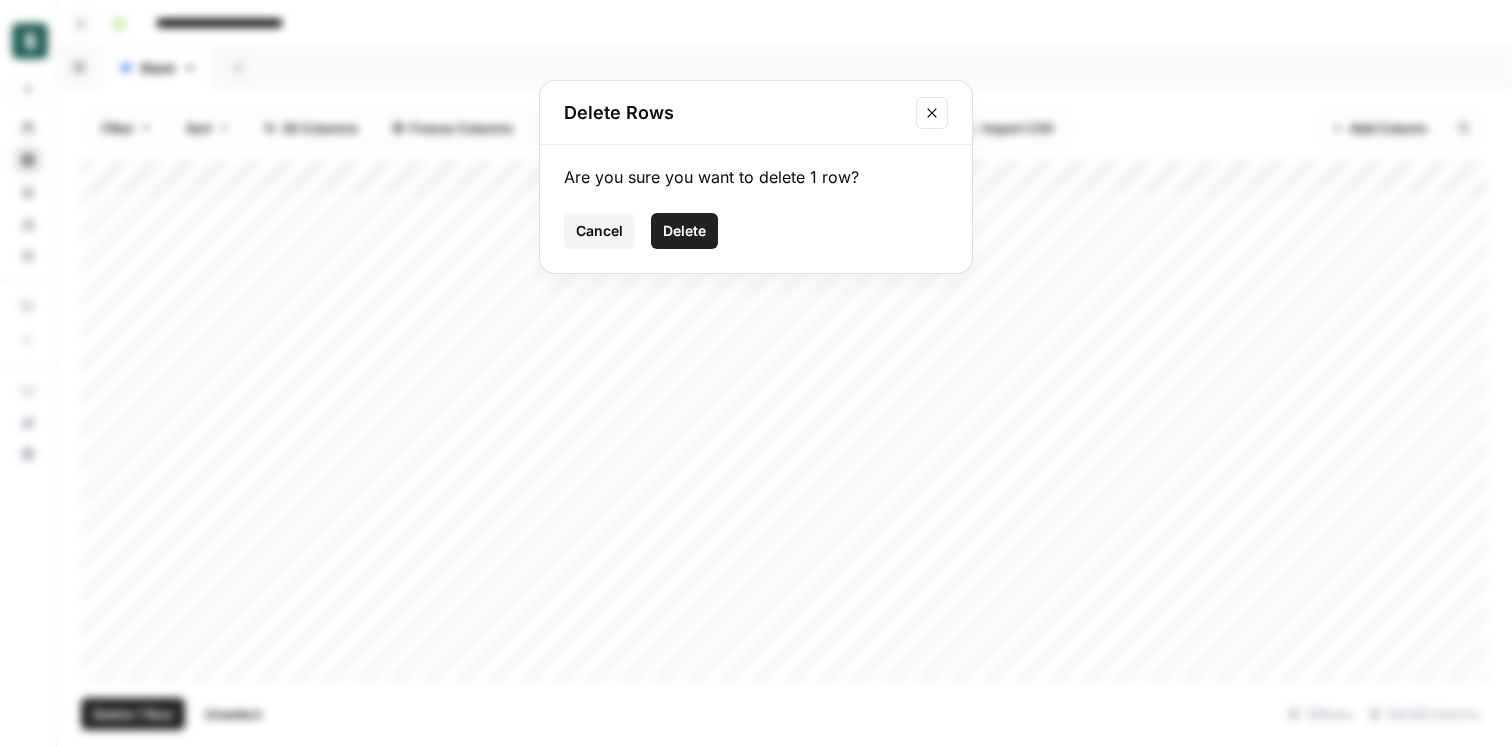 click on "Delete" at bounding box center (684, 231) 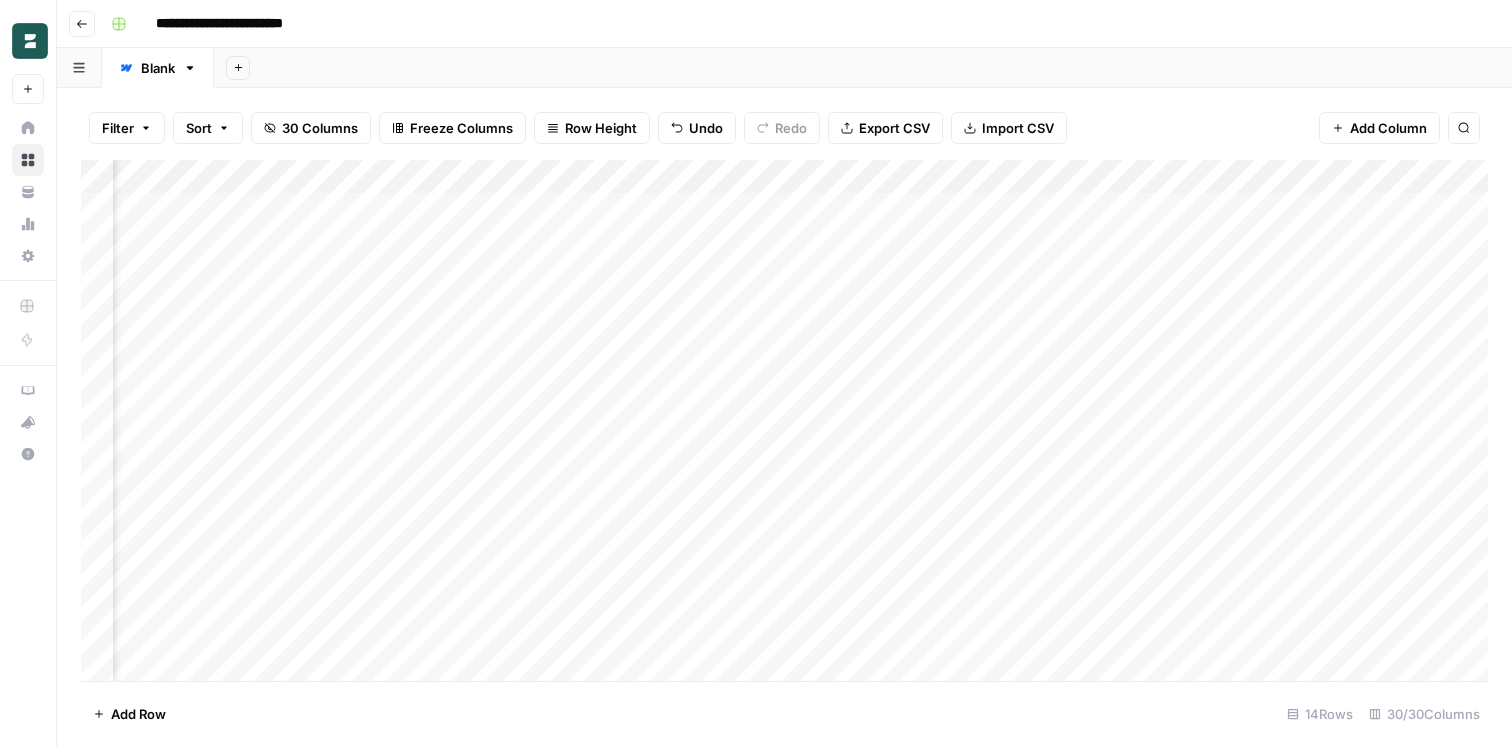 scroll, scrollTop: 0, scrollLeft: 290, axis: horizontal 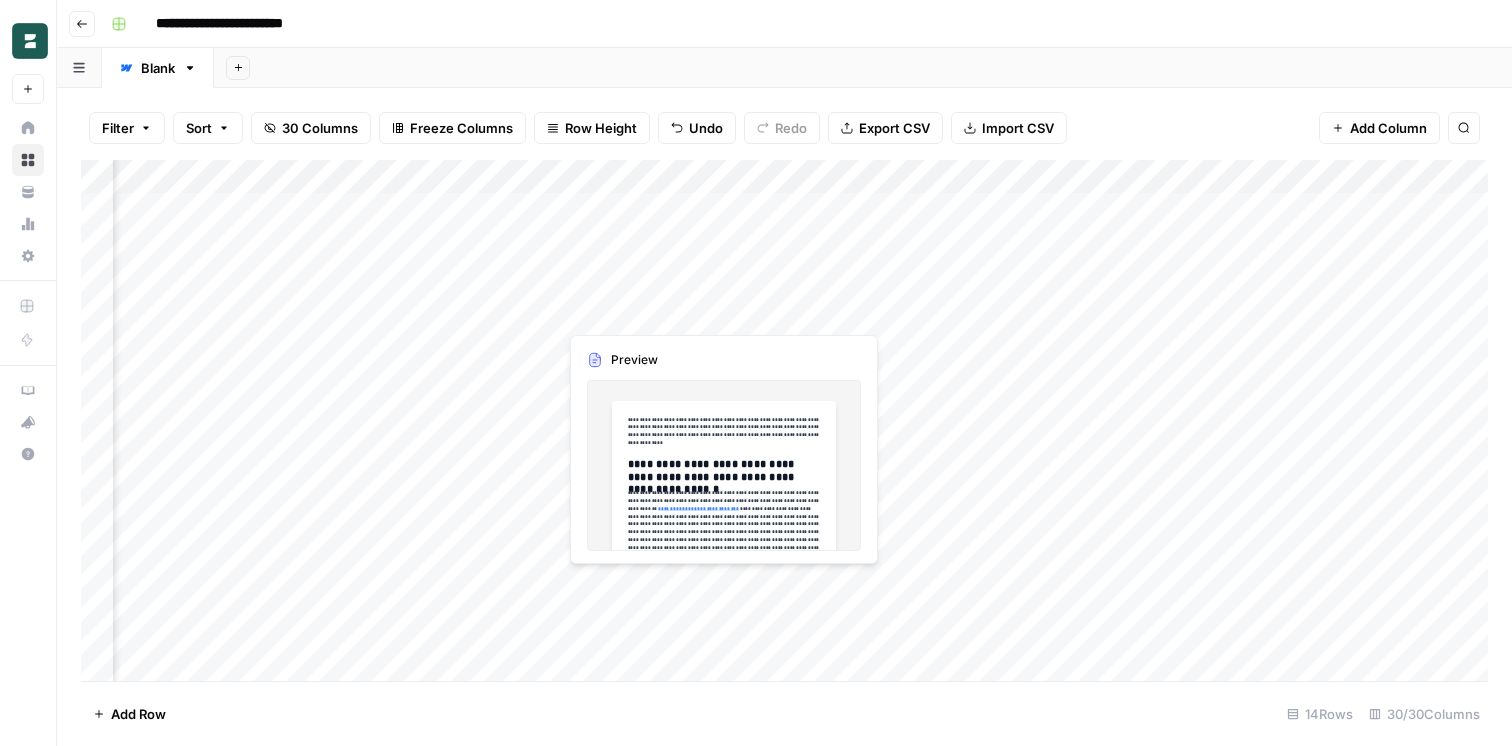 click on "Add Column" at bounding box center [784, 420] 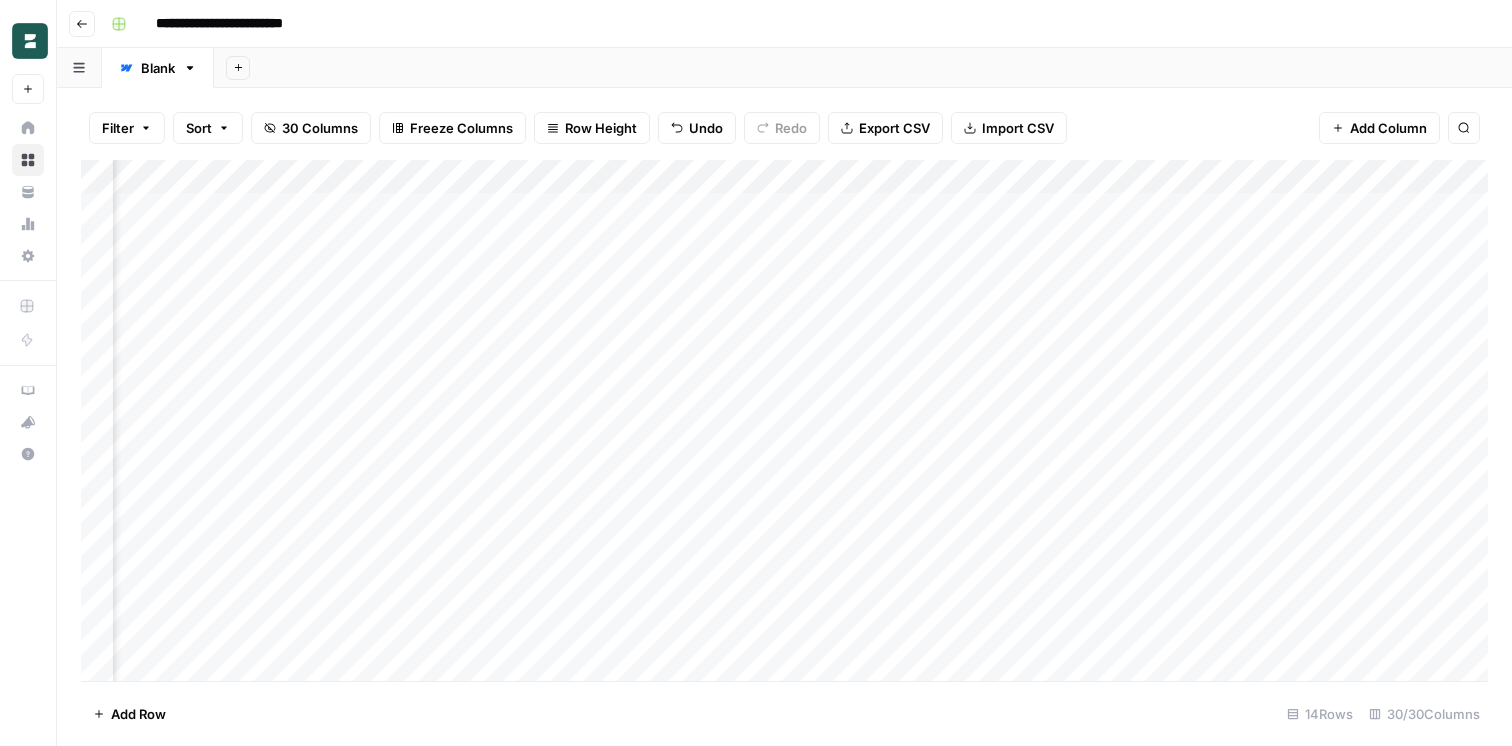click on "Add Column" at bounding box center [784, 420] 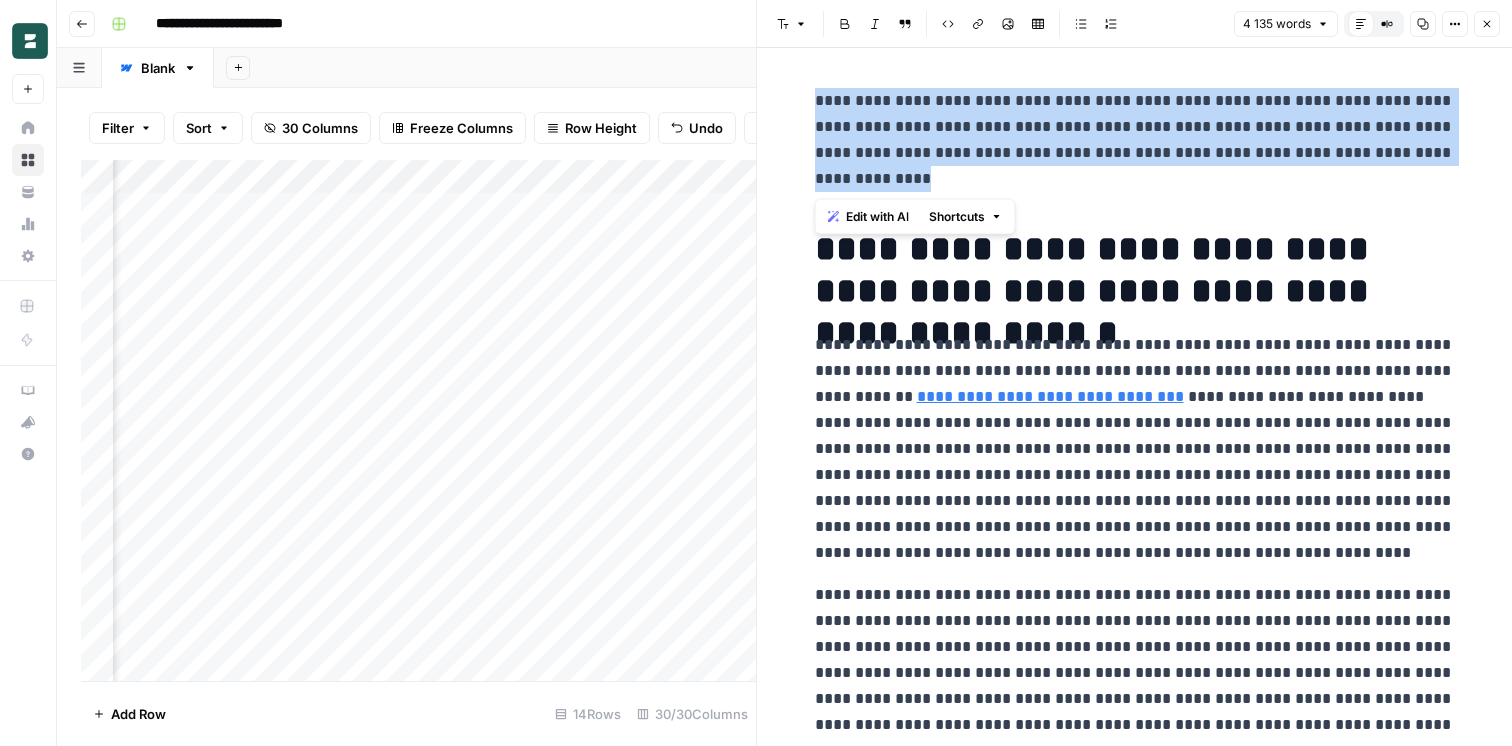 drag, startPoint x: 858, startPoint y: 188, endPoint x: 801, endPoint y: 102, distance: 103.17461 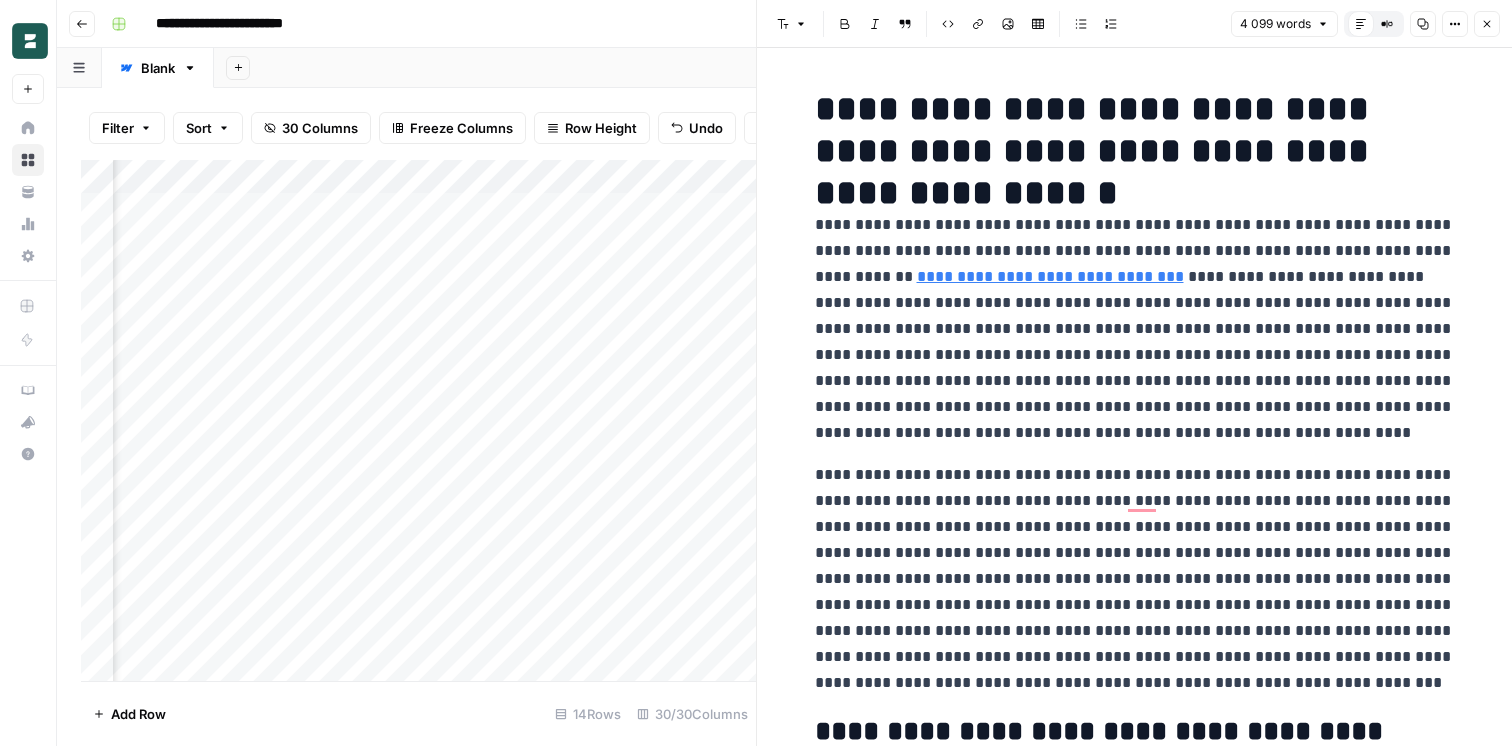 click on "Close" at bounding box center (1487, 24) 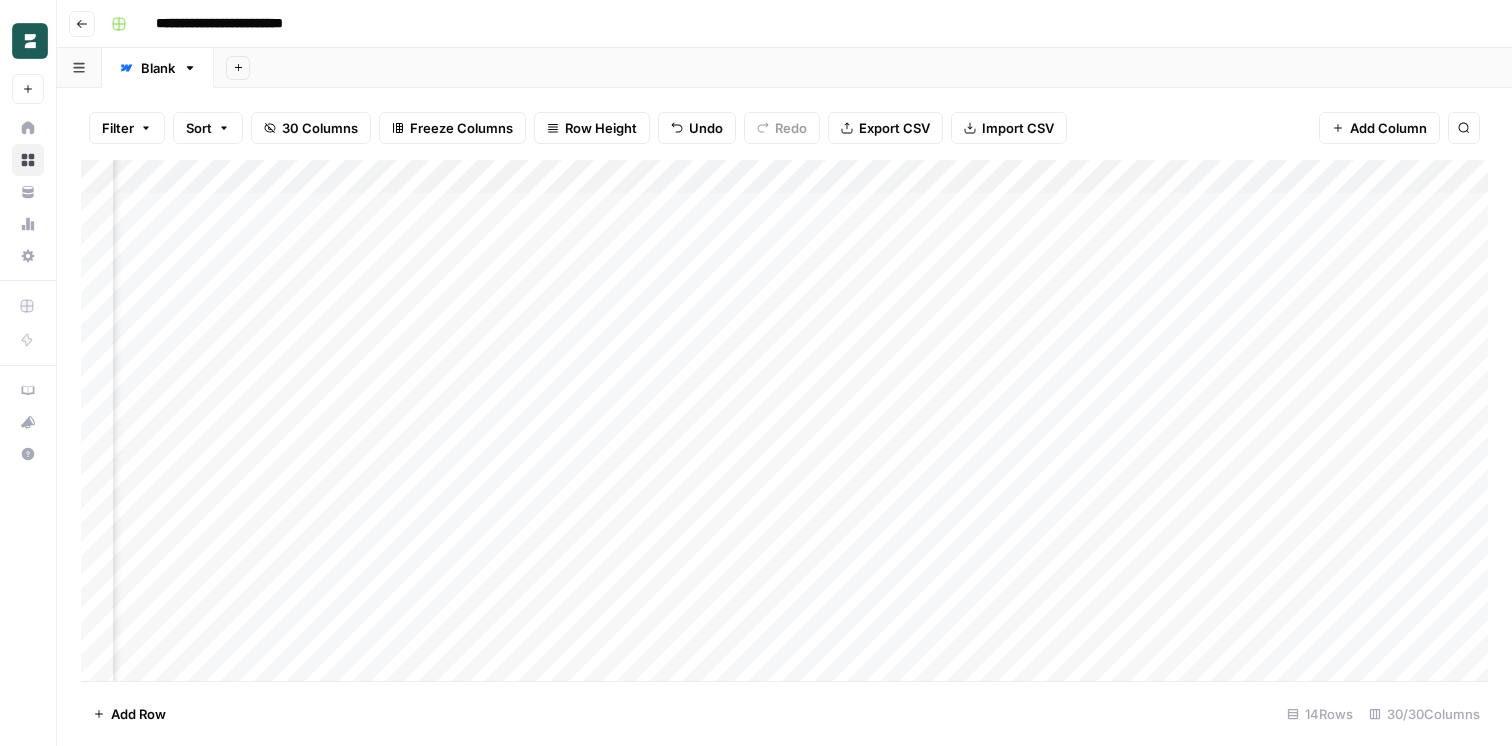 click on "Add Column" at bounding box center (784, 420) 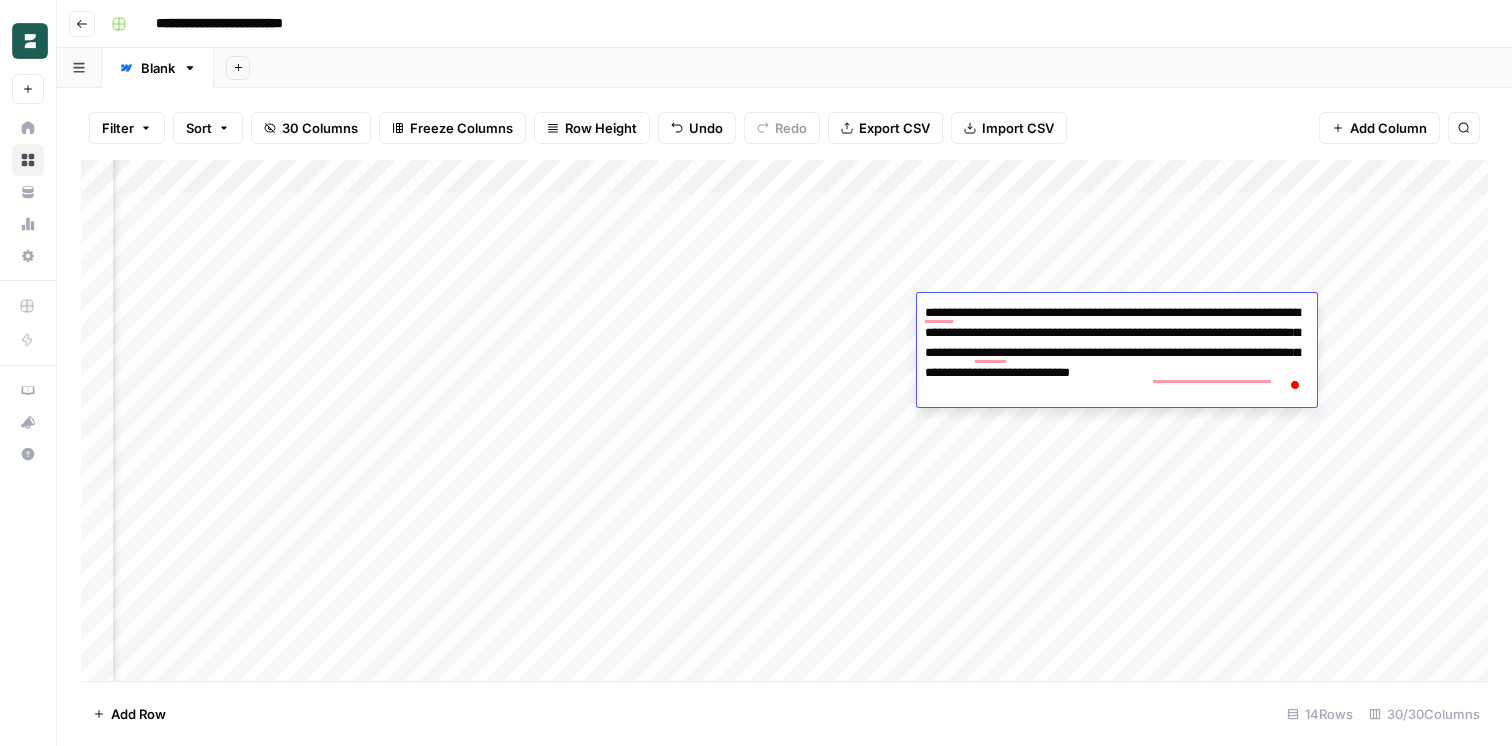 click on "Add Column" at bounding box center (784, 420) 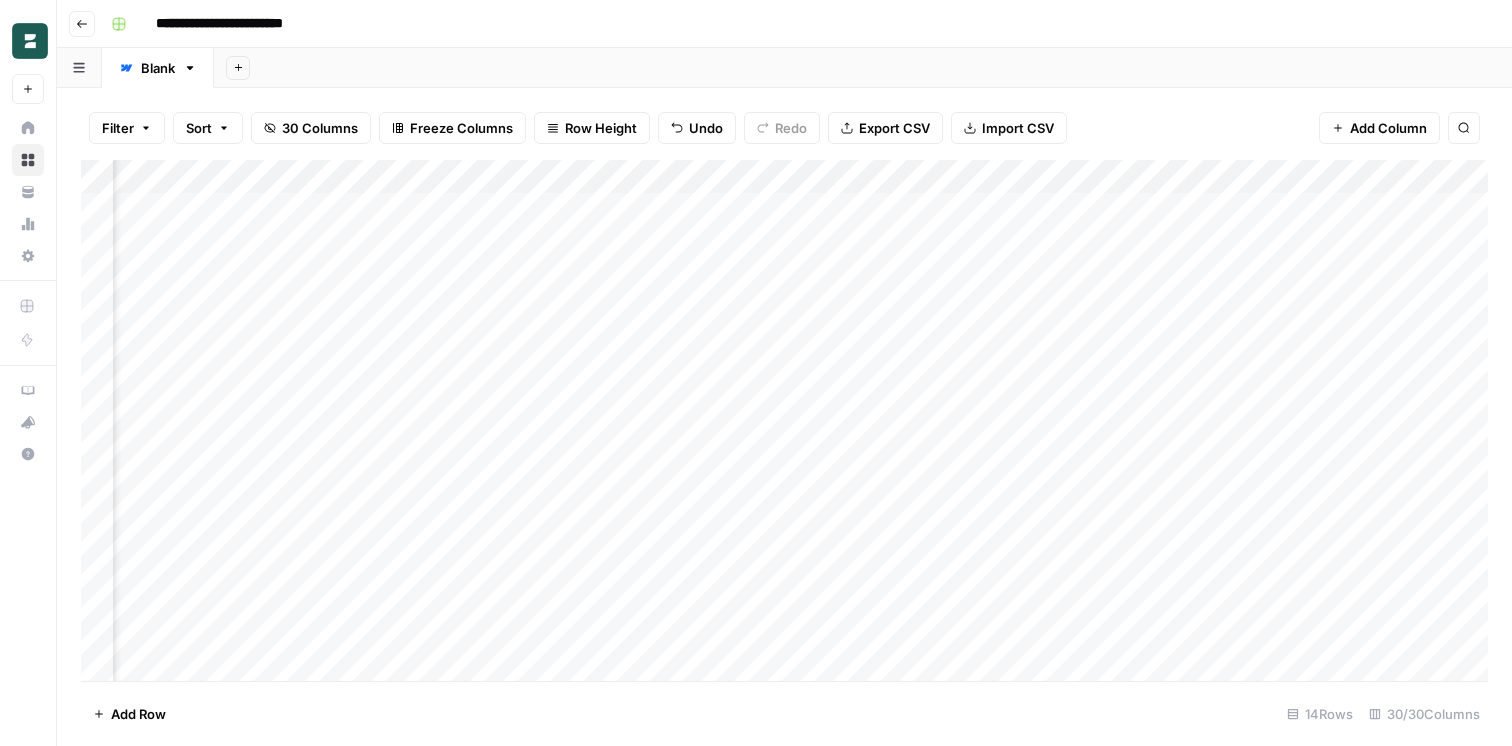 click on "Add Column" at bounding box center [784, 420] 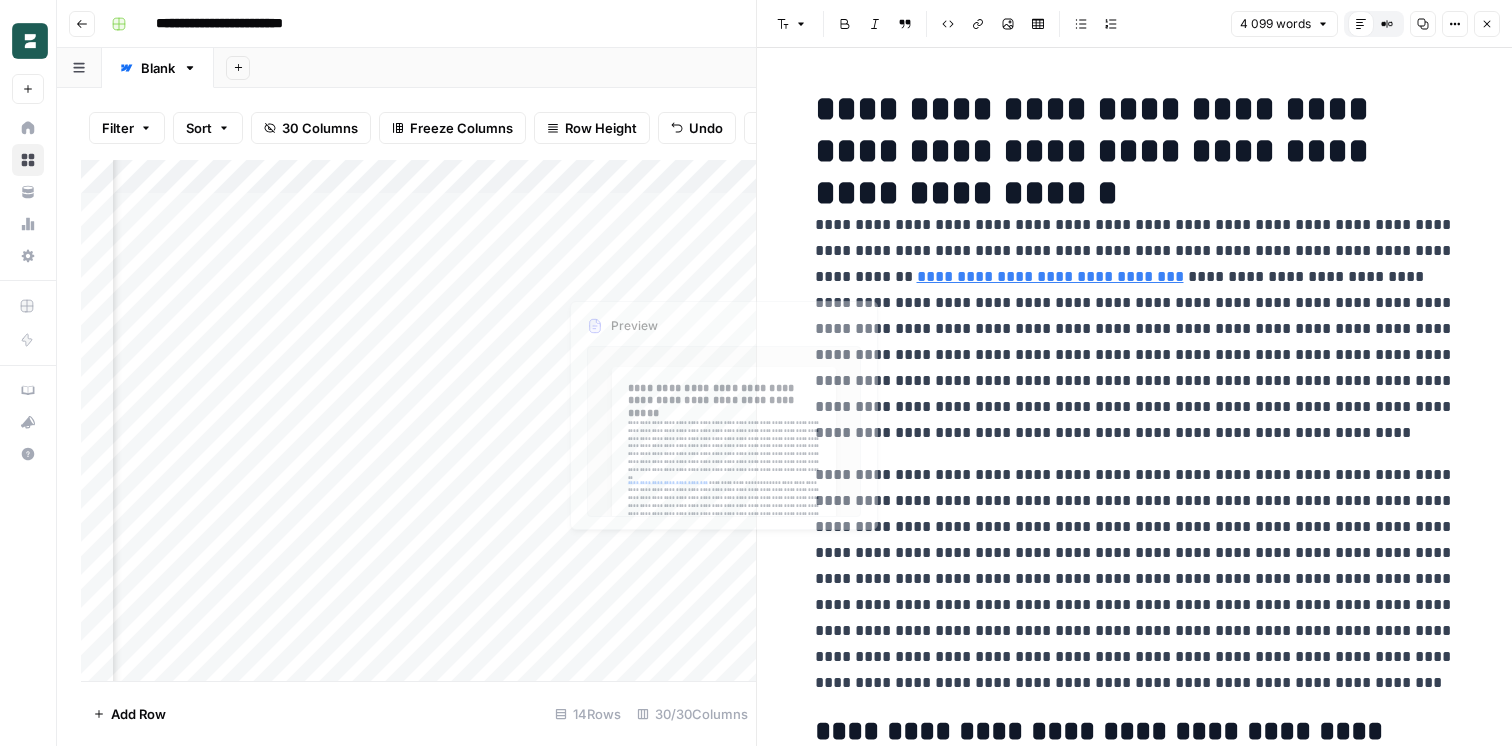 click on "Add Column" at bounding box center (418, 420) 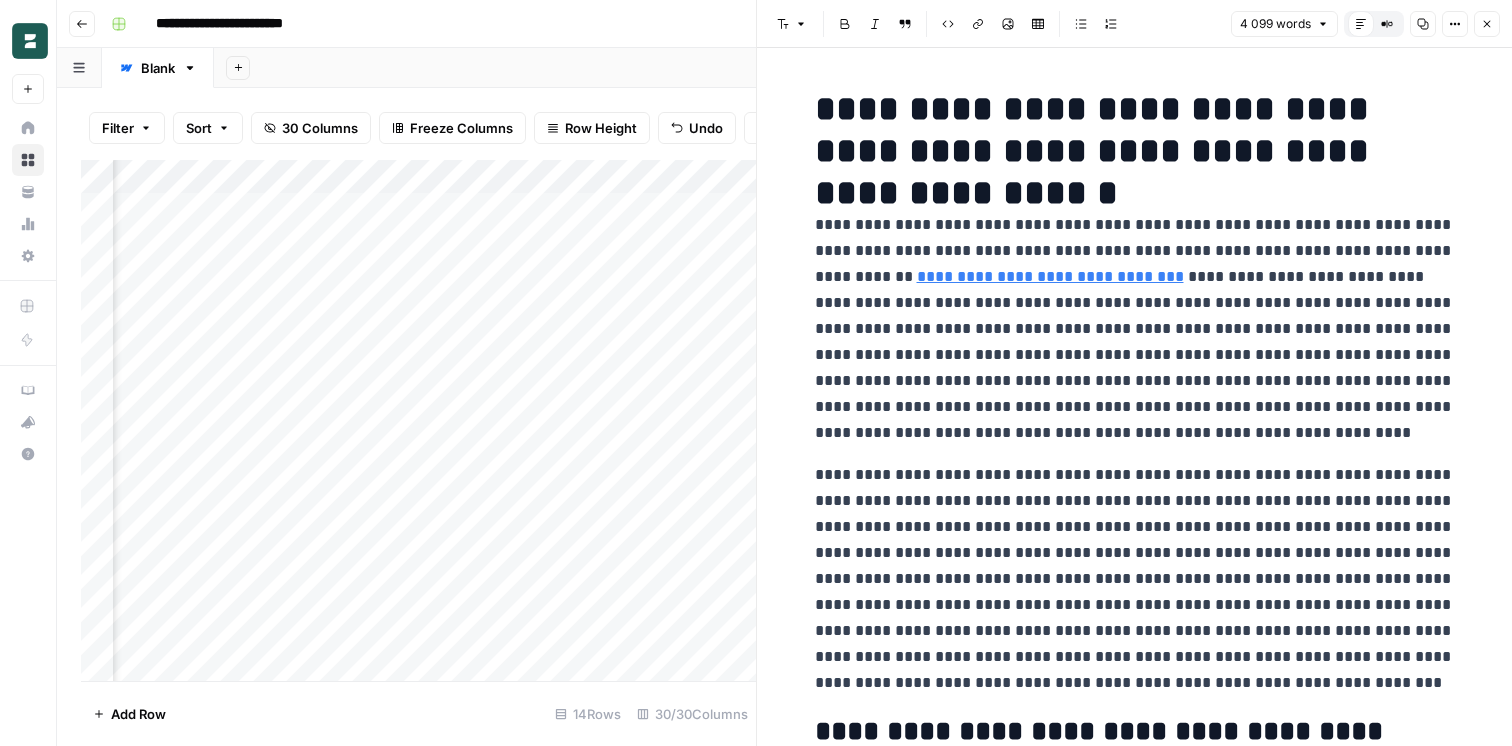 click on "**********" at bounding box center (1135, 130) 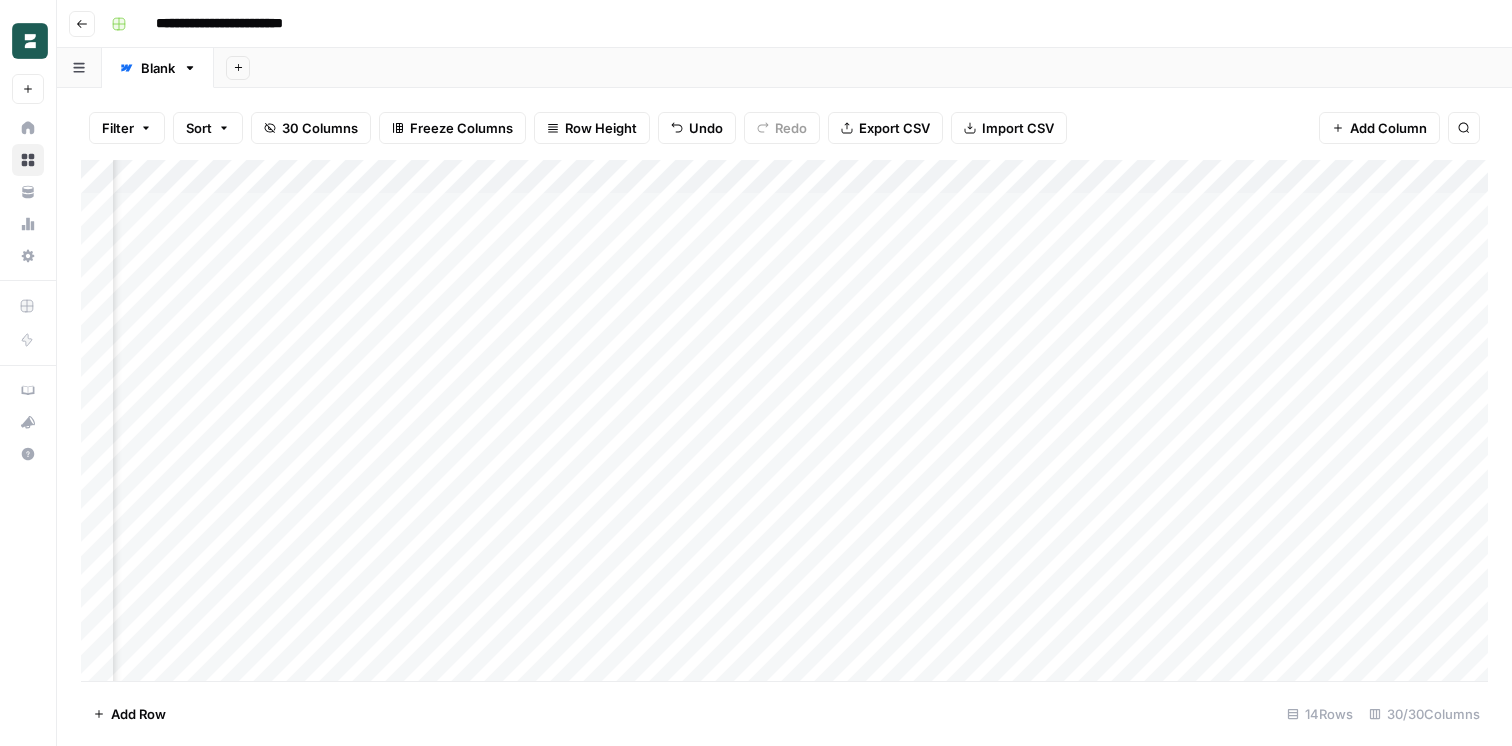 scroll, scrollTop: 0, scrollLeft: 418, axis: horizontal 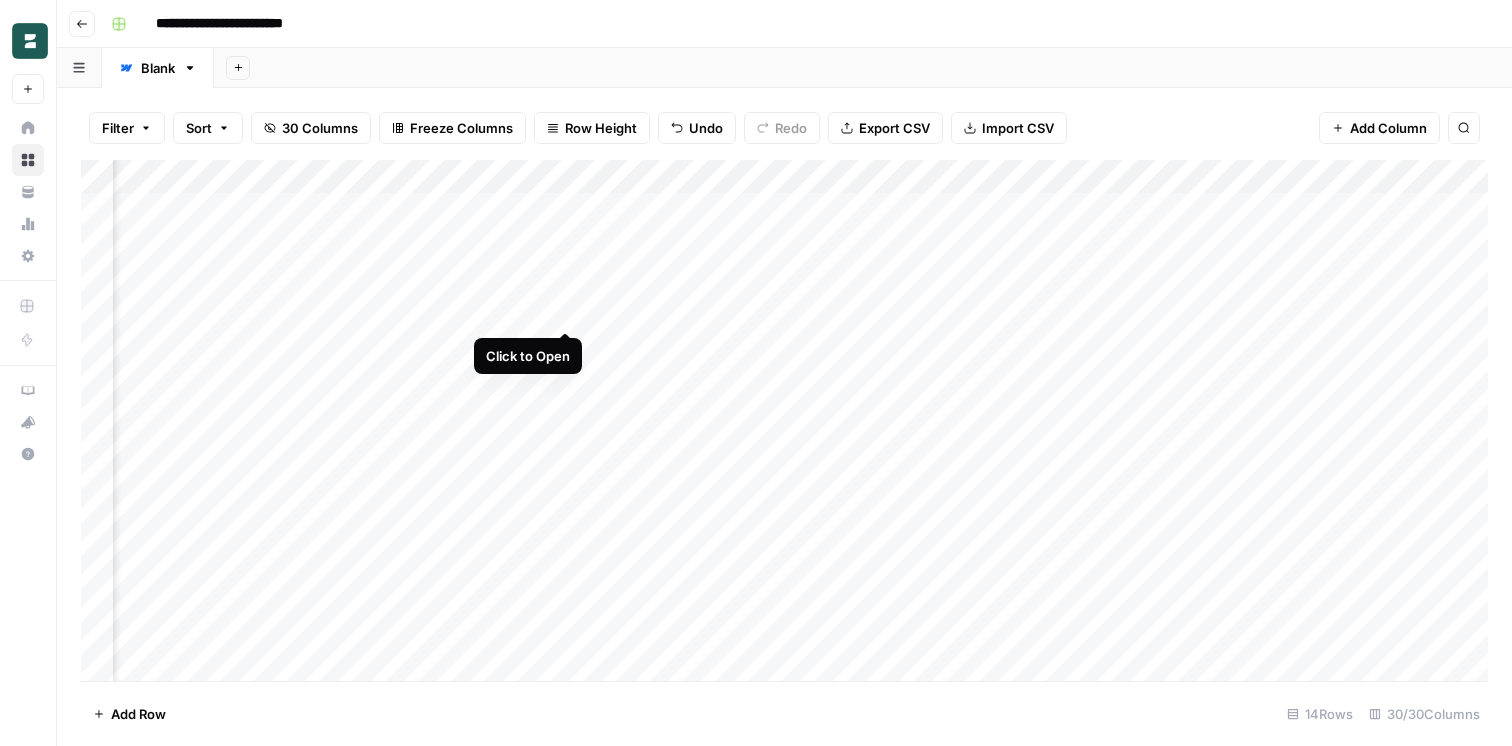 click on "Add Column" at bounding box center [784, 420] 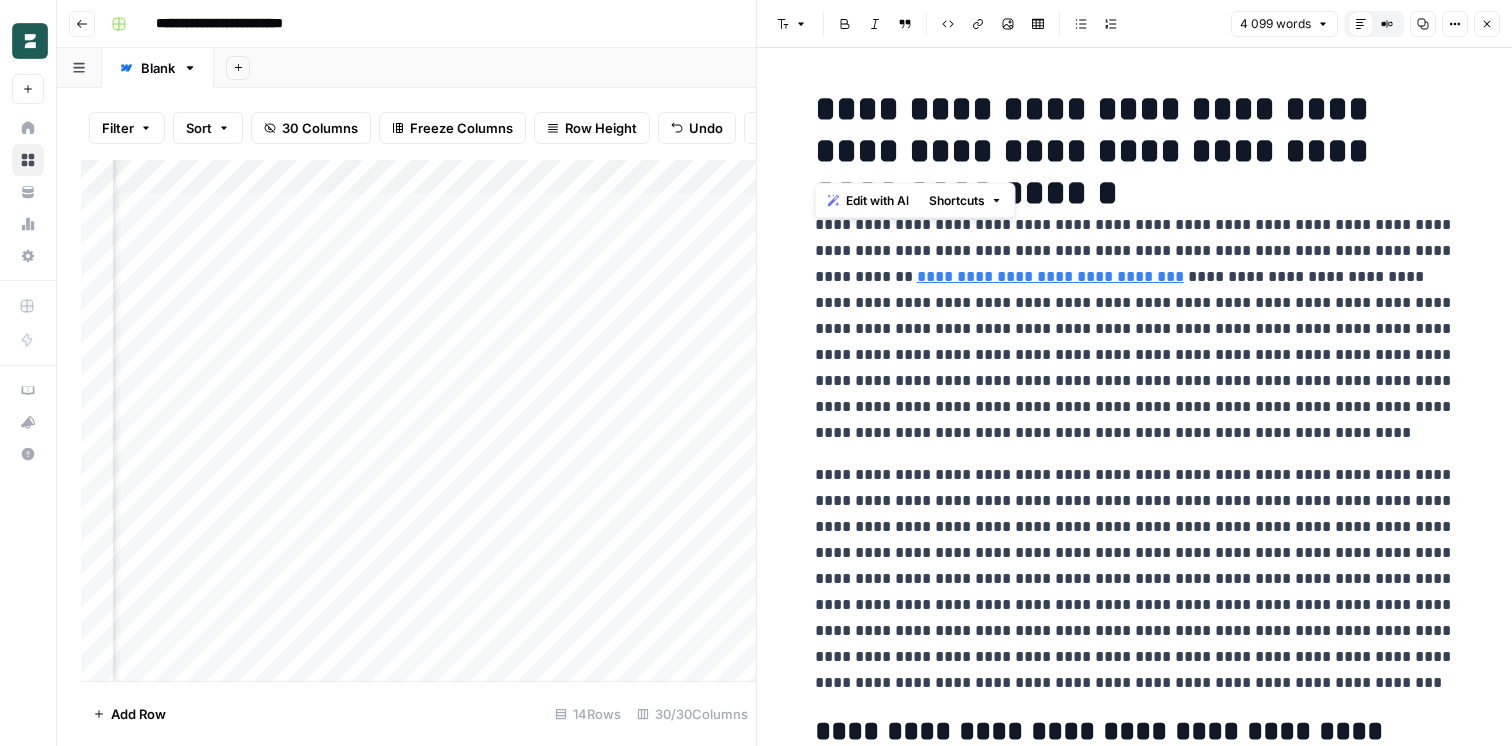 drag, startPoint x: 818, startPoint y: 113, endPoint x: 1462, endPoint y: 157, distance: 645.50134 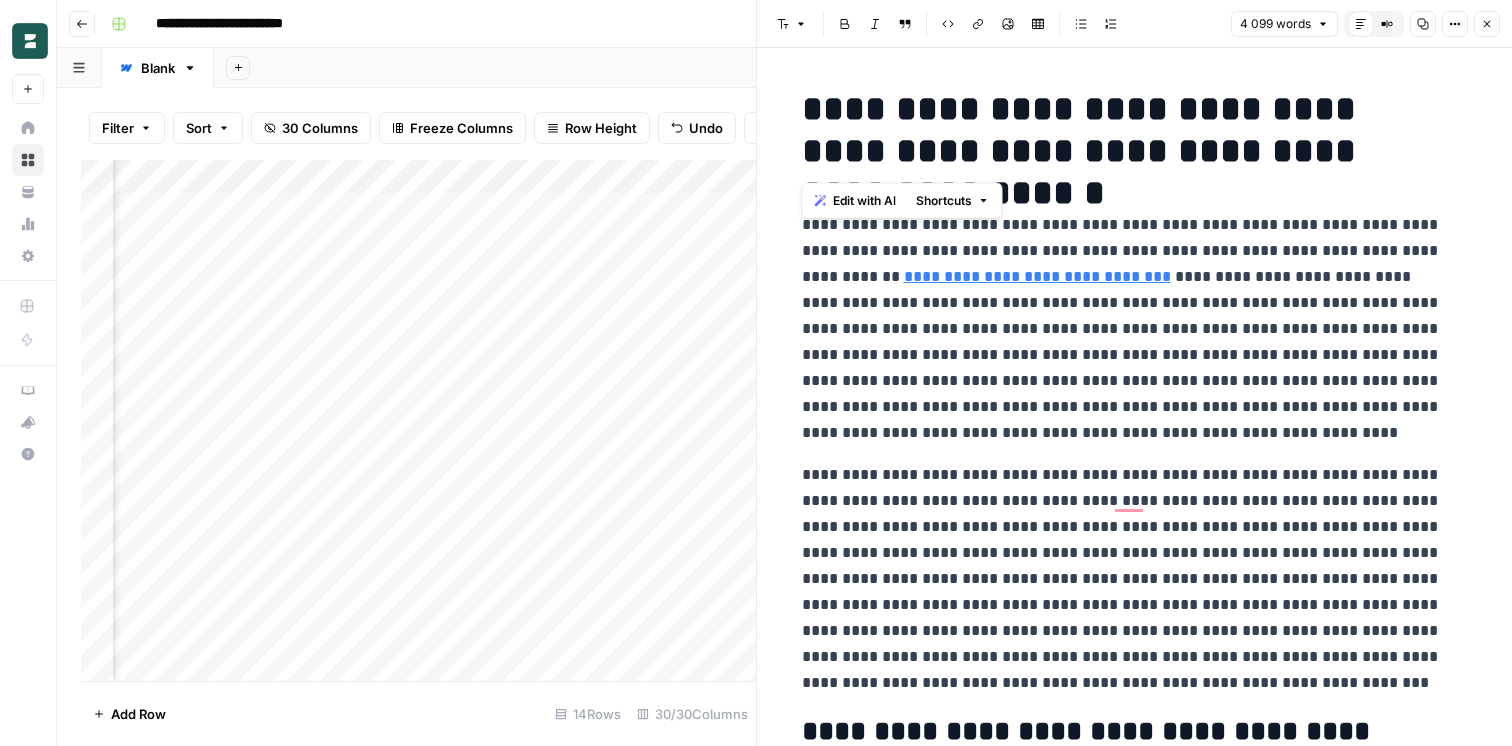 click on "Close" at bounding box center (1487, 24) 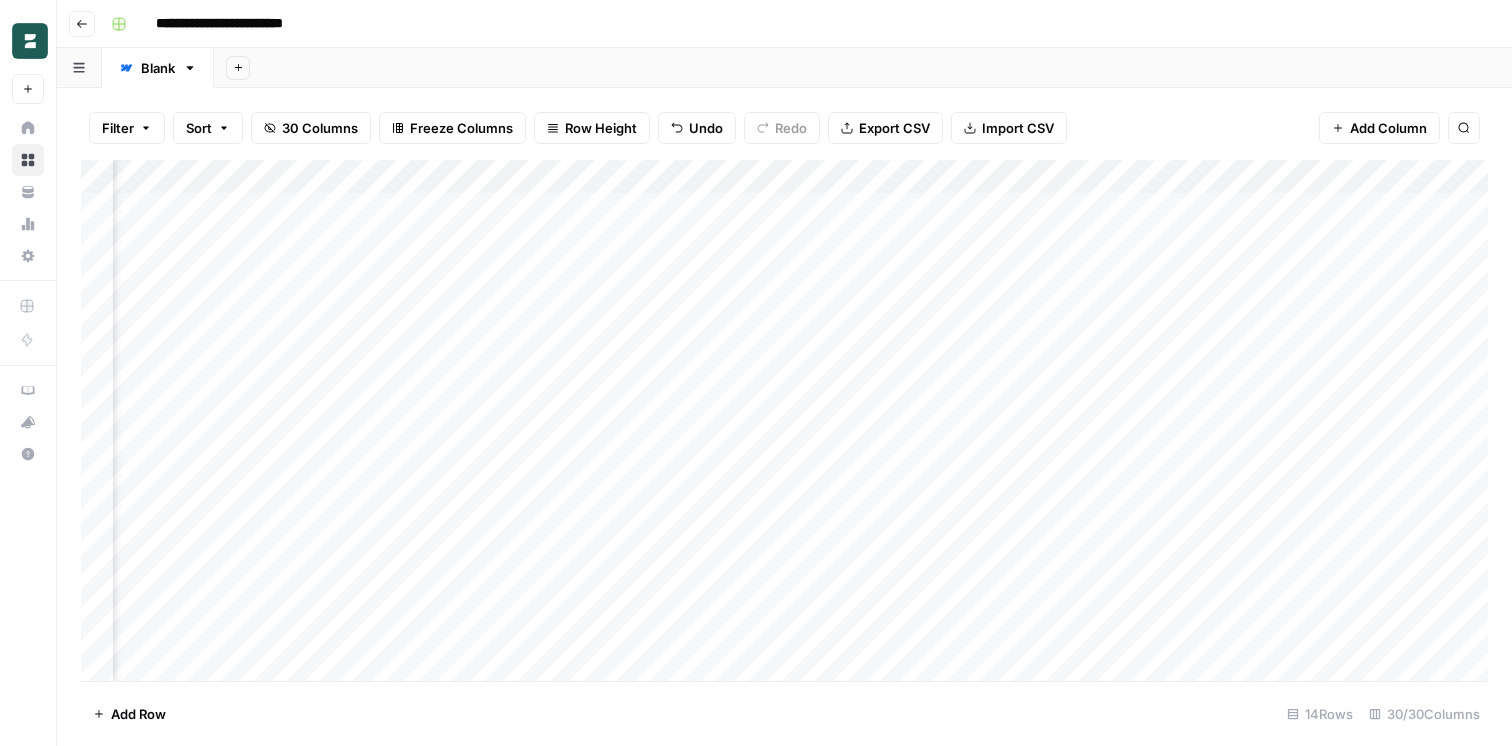 click on "Add Column" at bounding box center [784, 420] 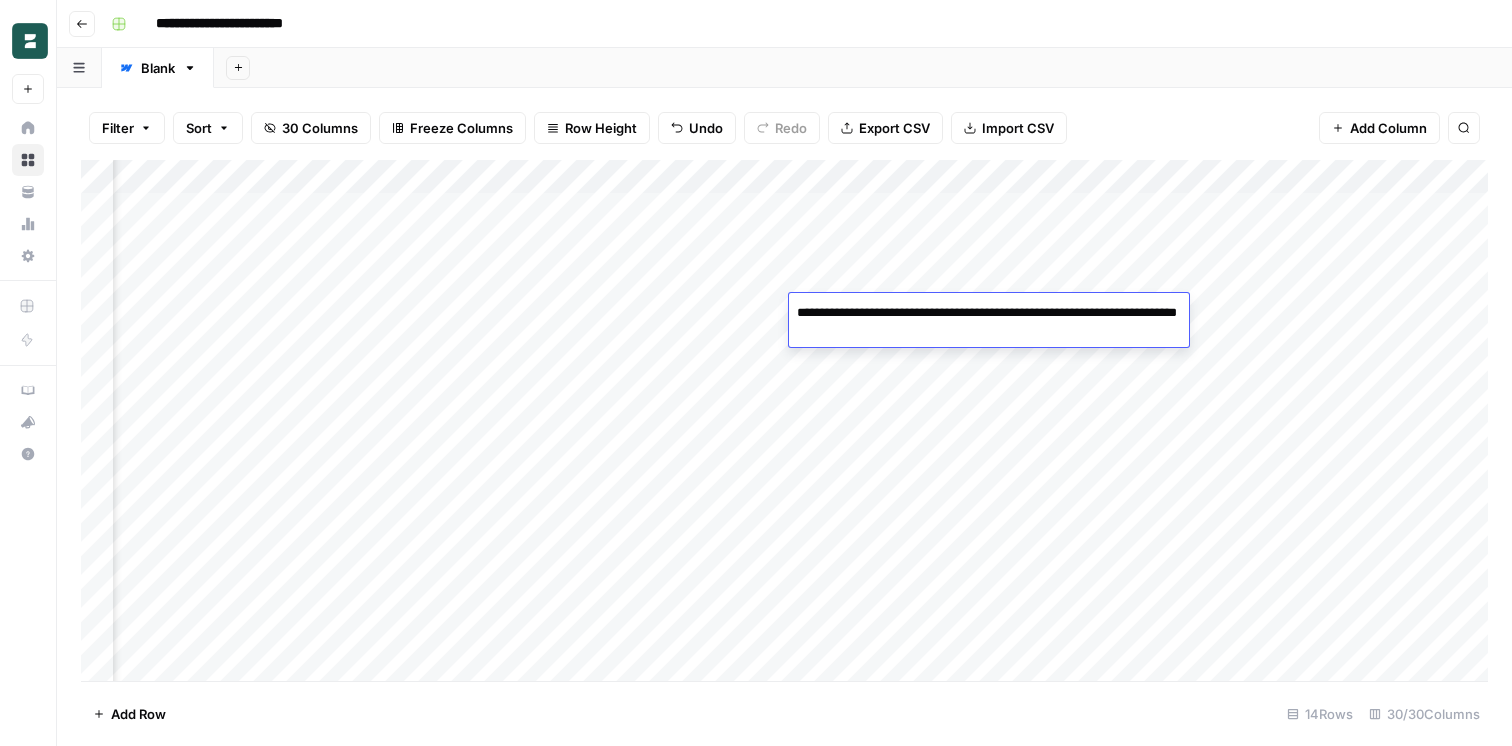 click on "**********" at bounding box center [989, 323] 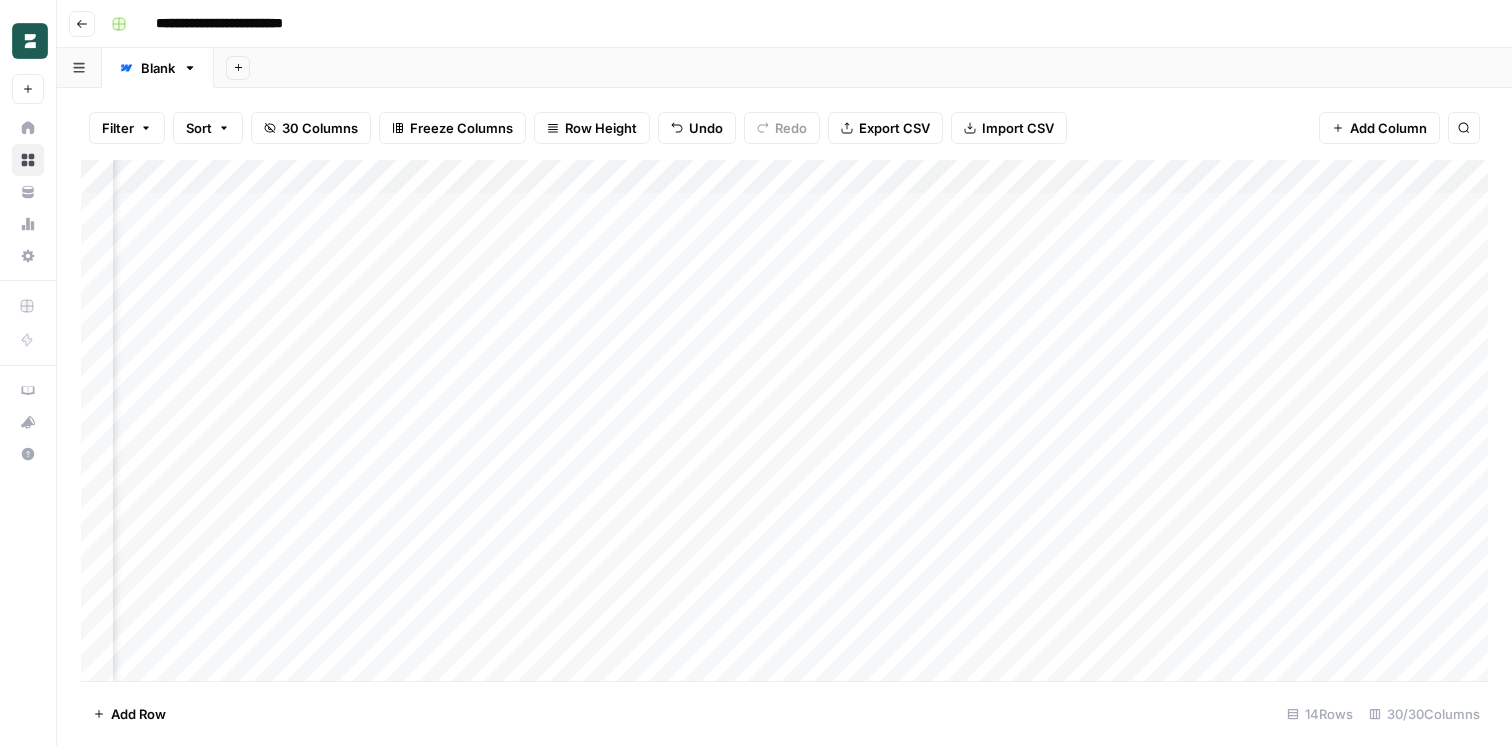 click on "Add Column" at bounding box center [784, 420] 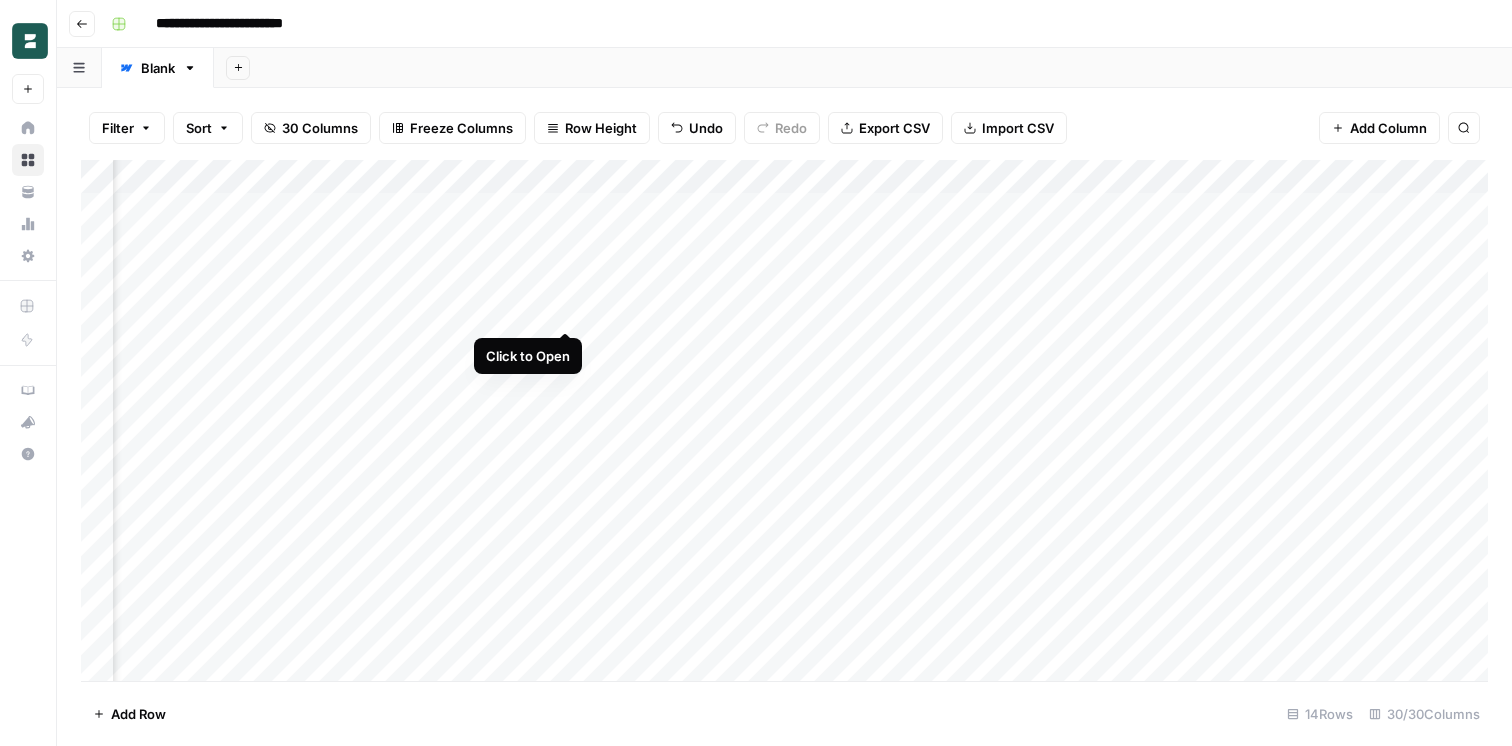 click on "Add Column" at bounding box center [784, 420] 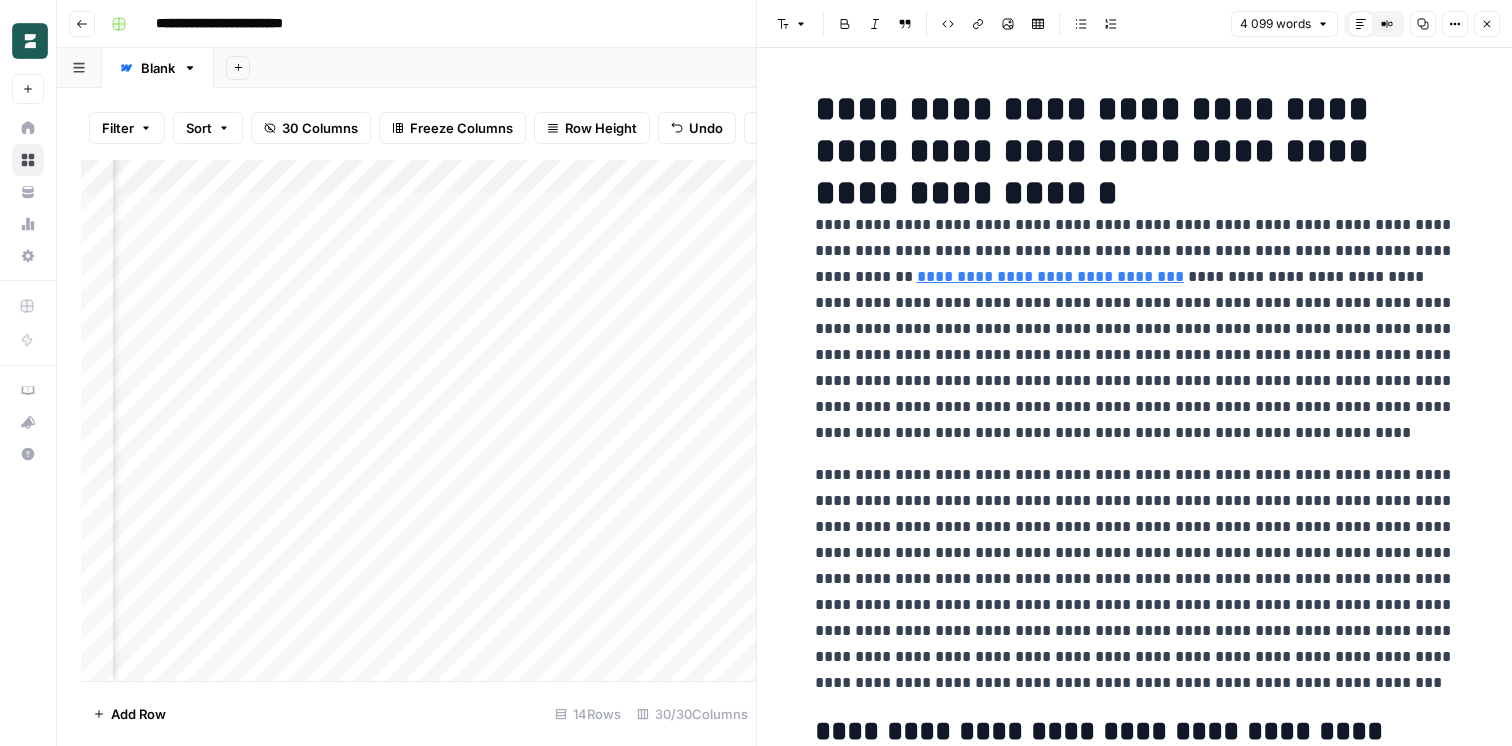 click on "**********" at bounding box center (1135, 329) 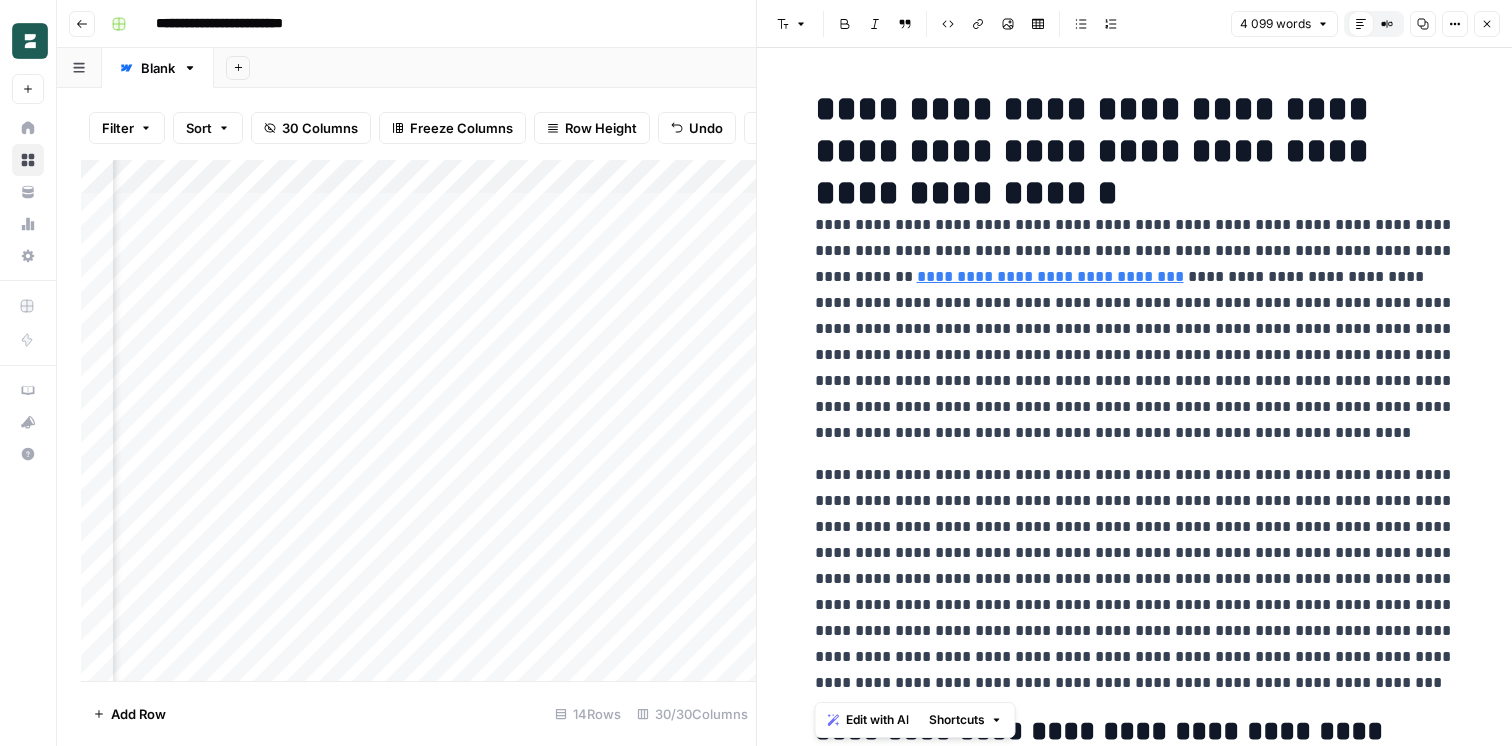 copy on "**********" 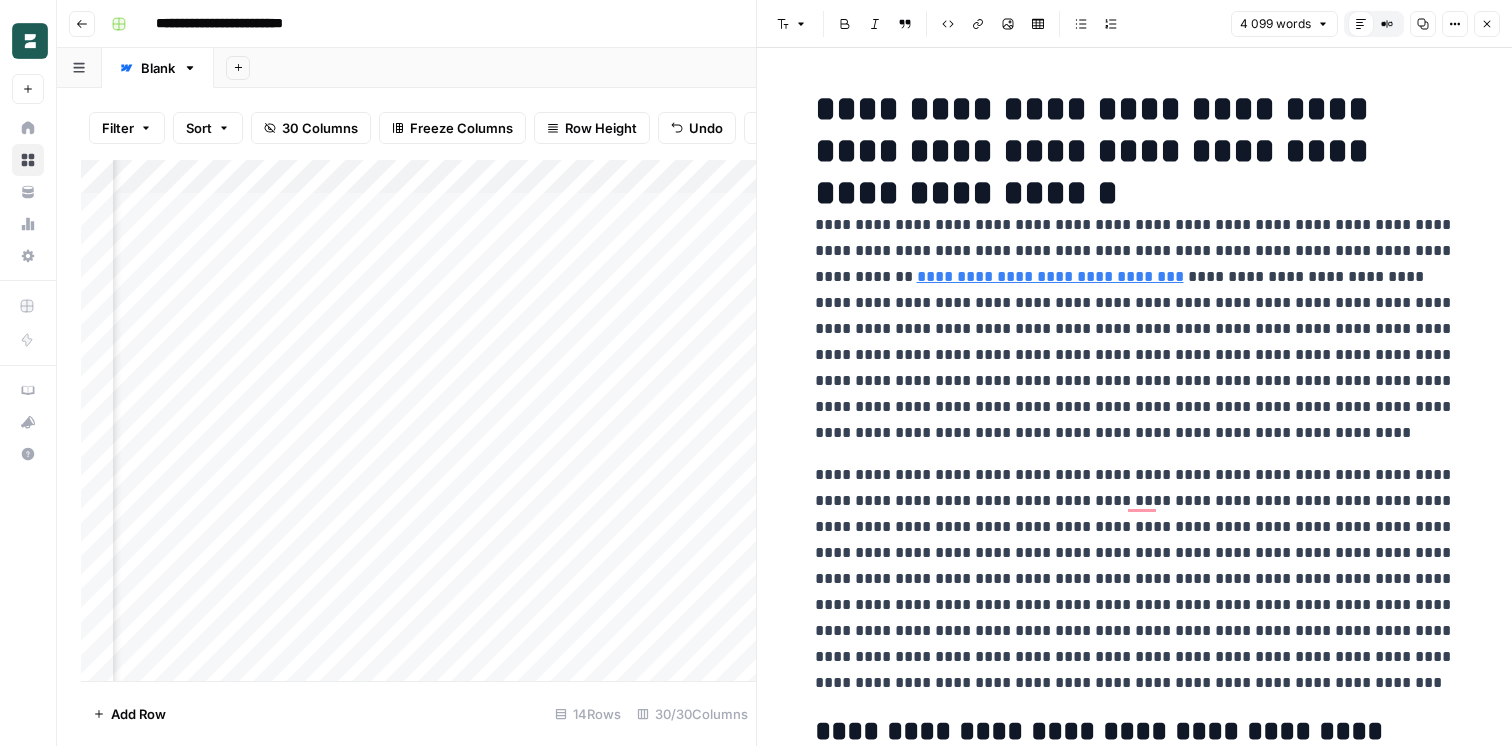 click 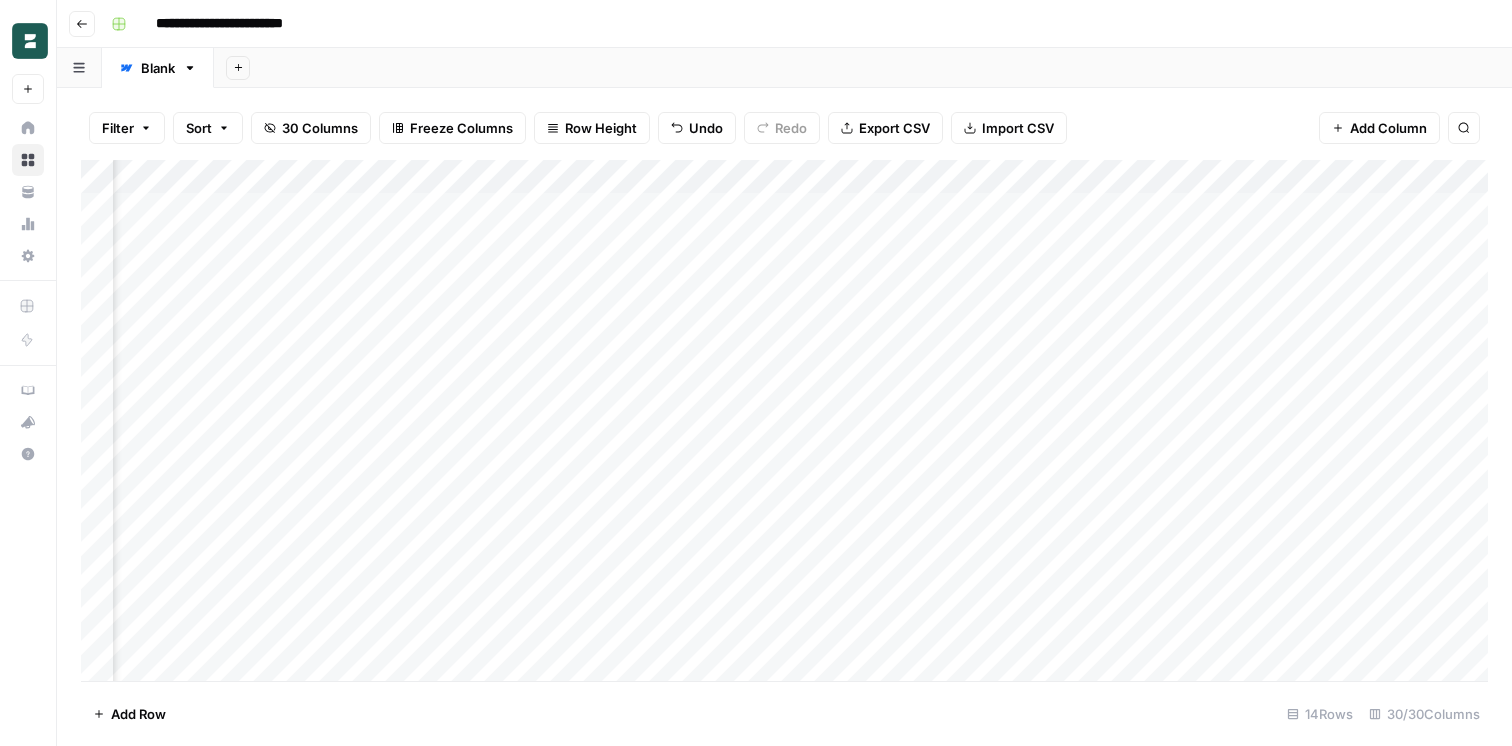 click on "Add Column" at bounding box center [784, 420] 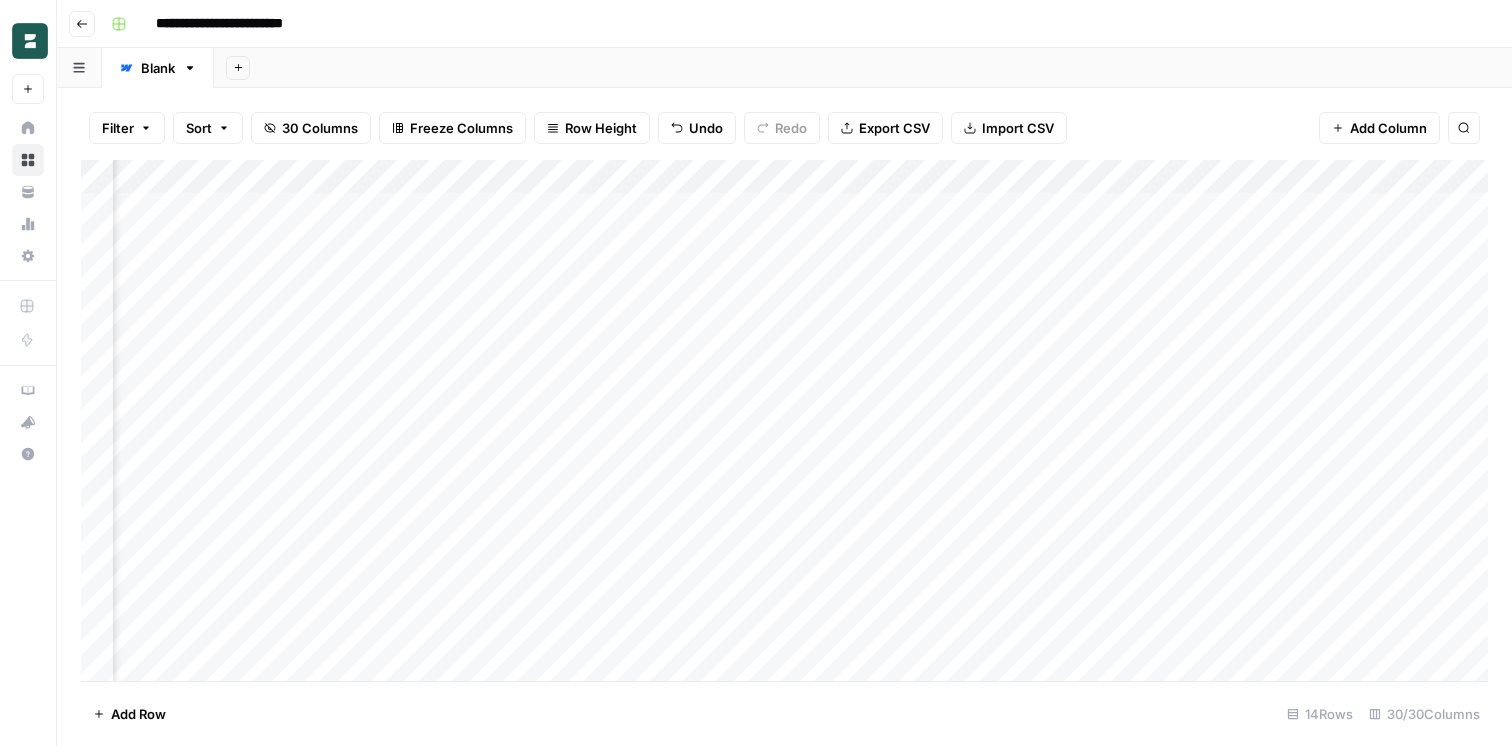 click on "Add Column" at bounding box center [784, 420] 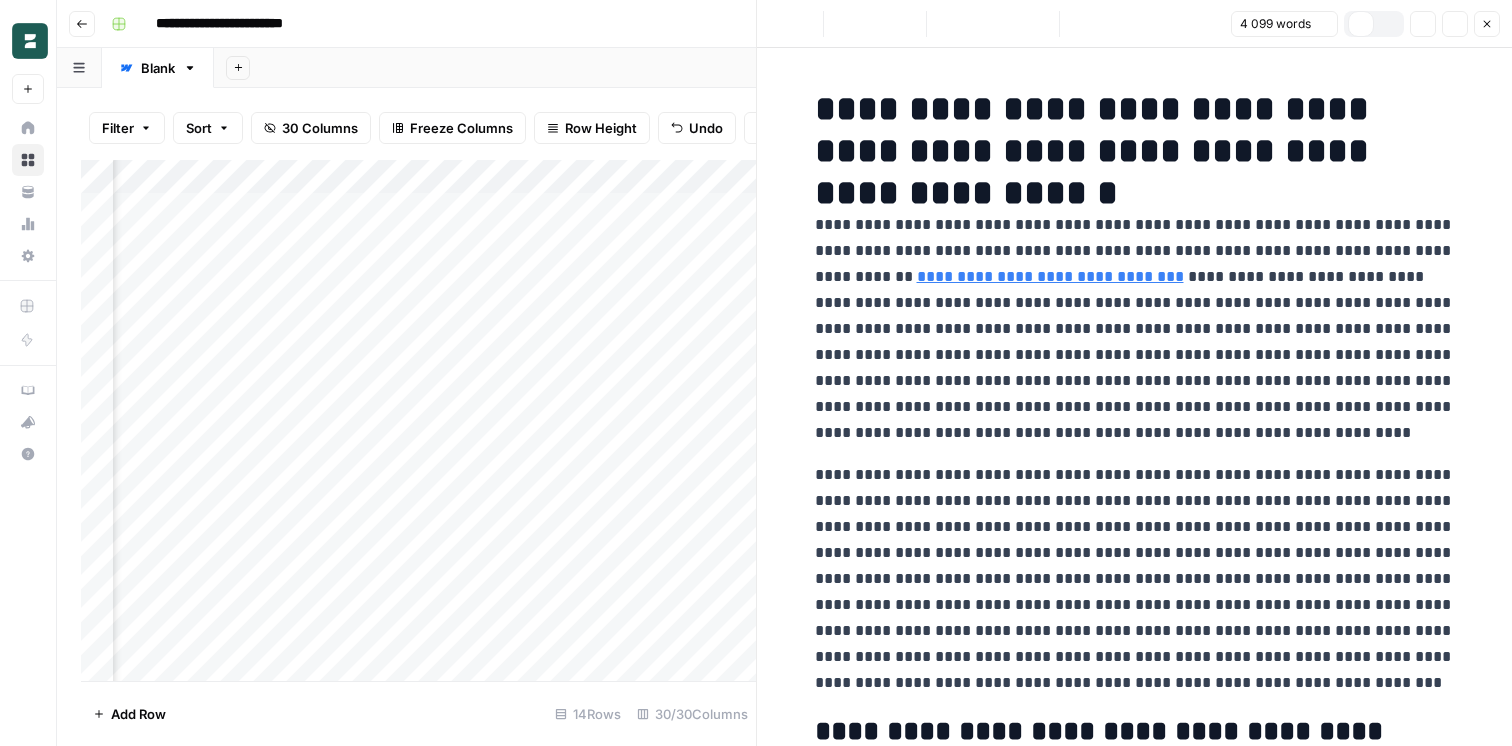 click on "**********" at bounding box center (1135, 329) 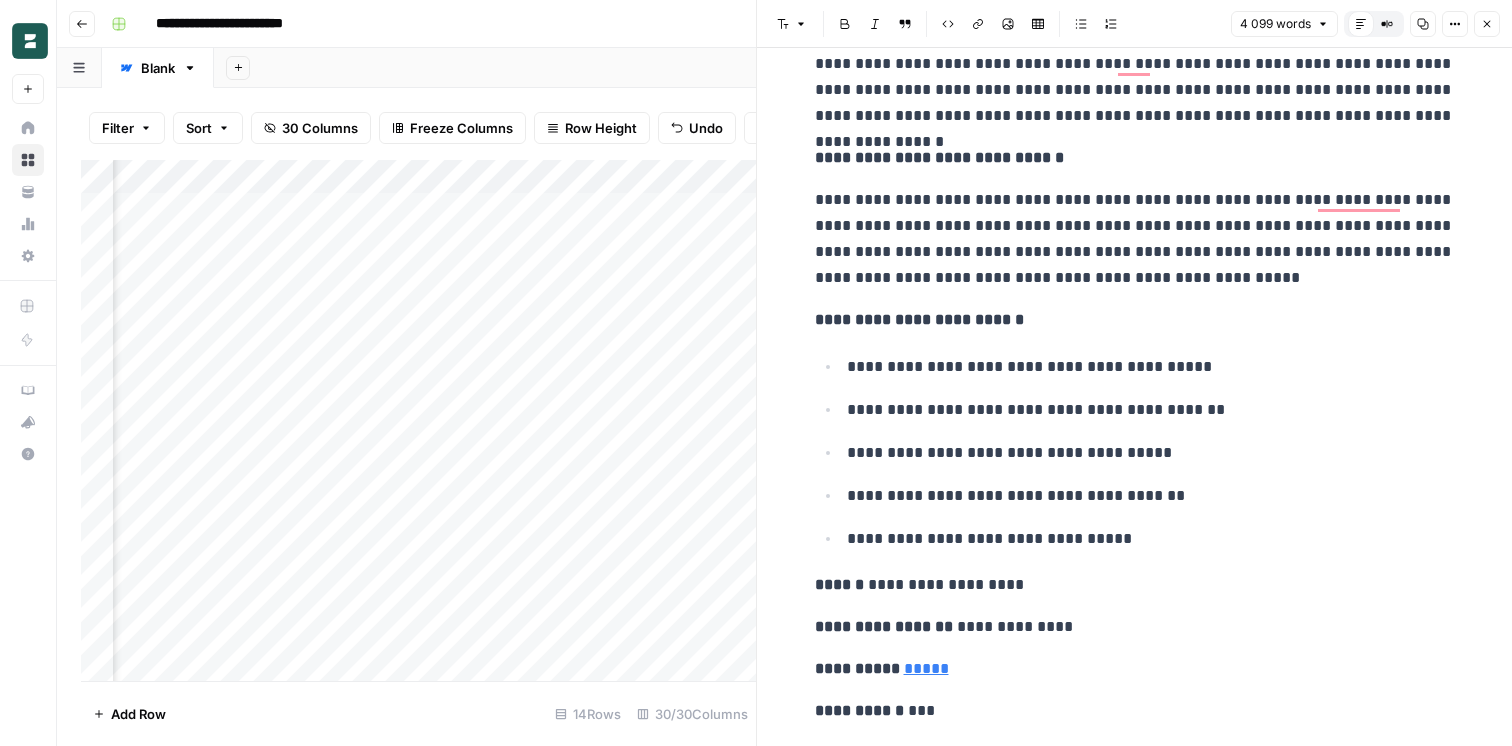 scroll, scrollTop: 17508, scrollLeft: 0, axis: vertical 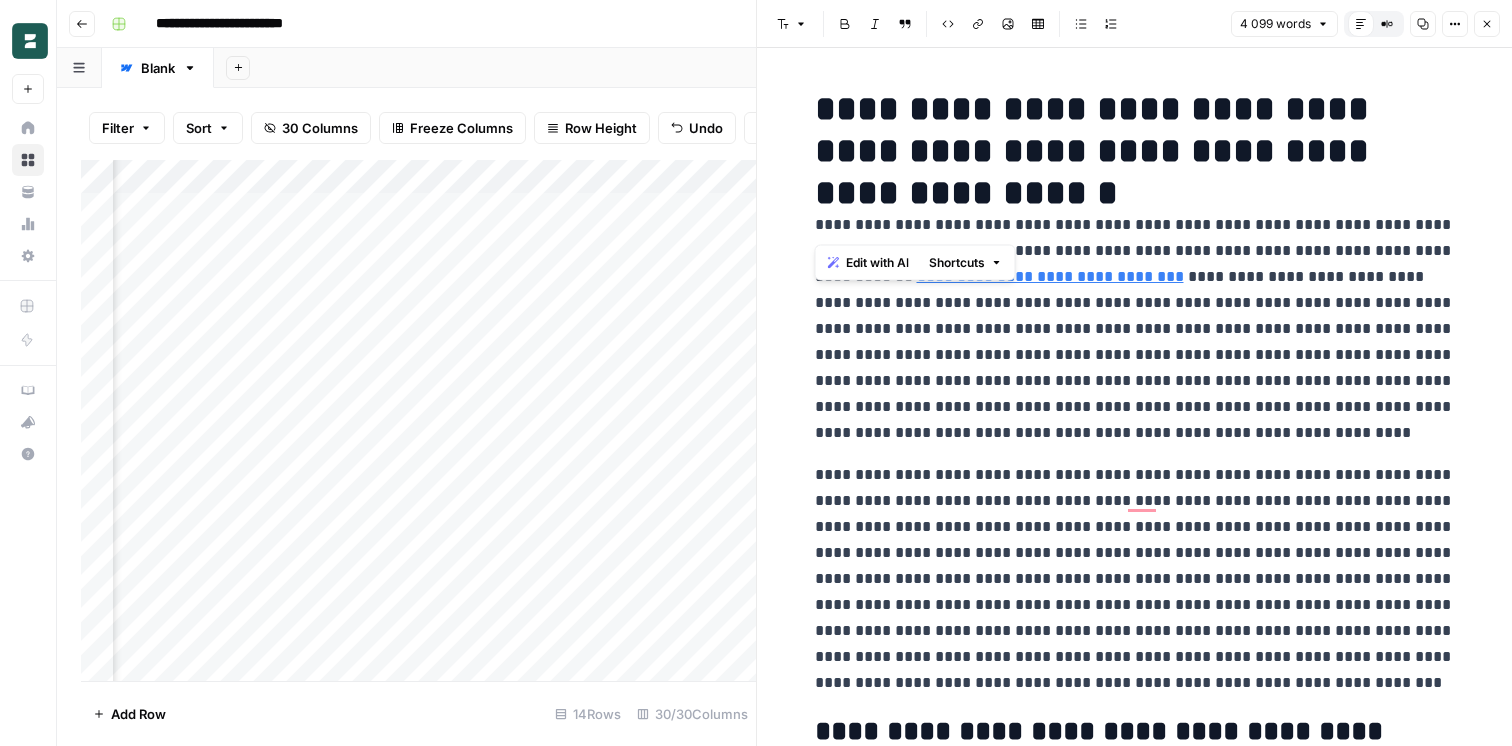 drag, startPoint x: 826, startPoint y: 189, endPoint x: 806, endPoint y: 115, distance: 76.655075 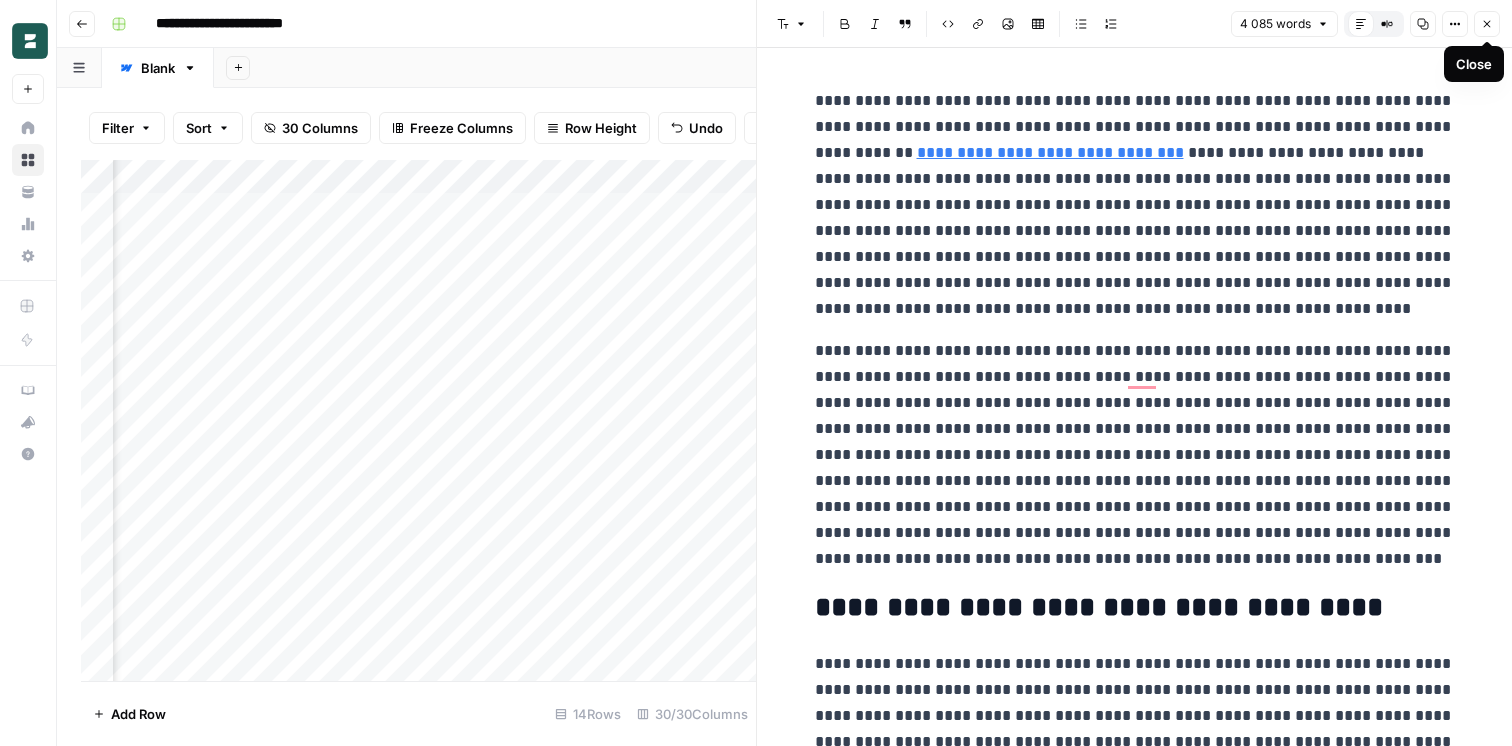 click 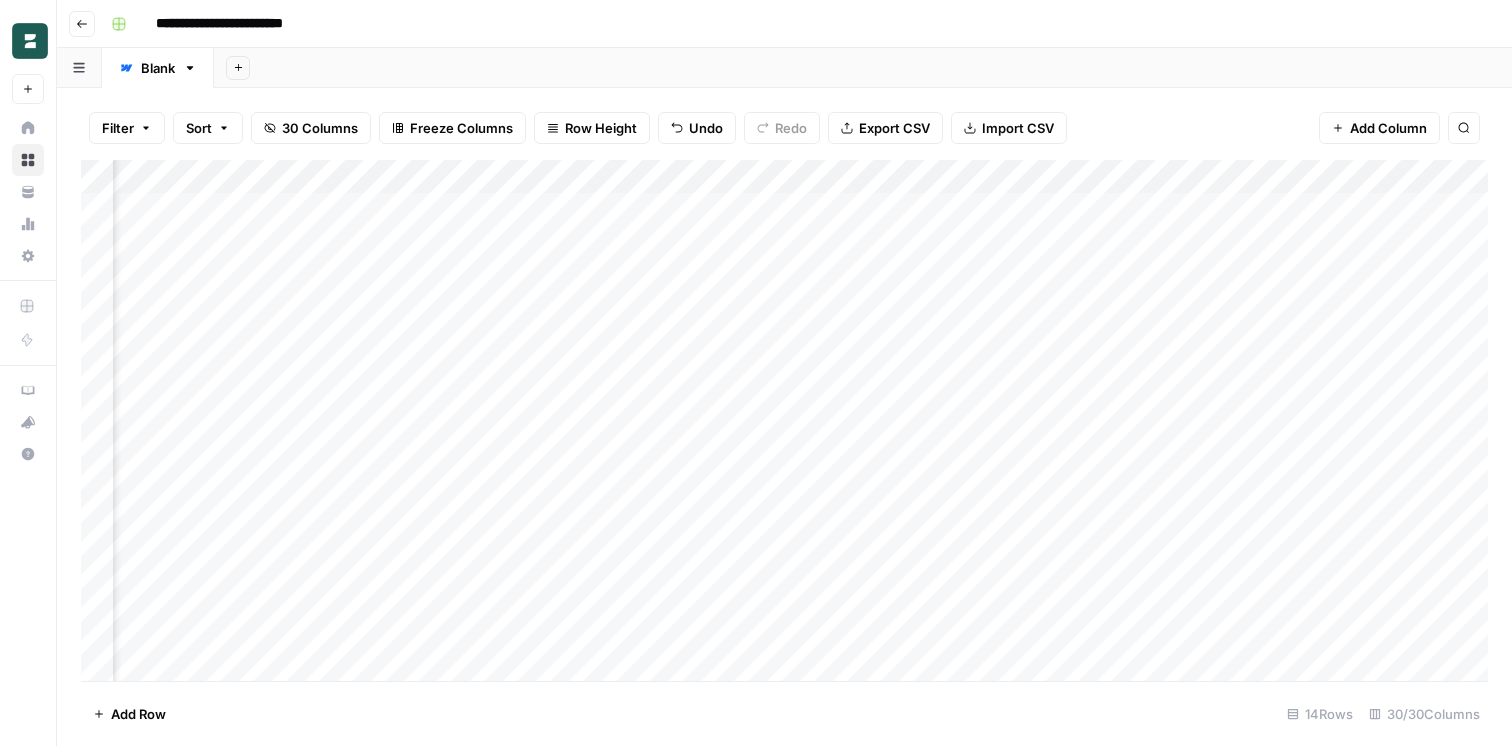 click on "Add Column" at bounding box center [784, 420] 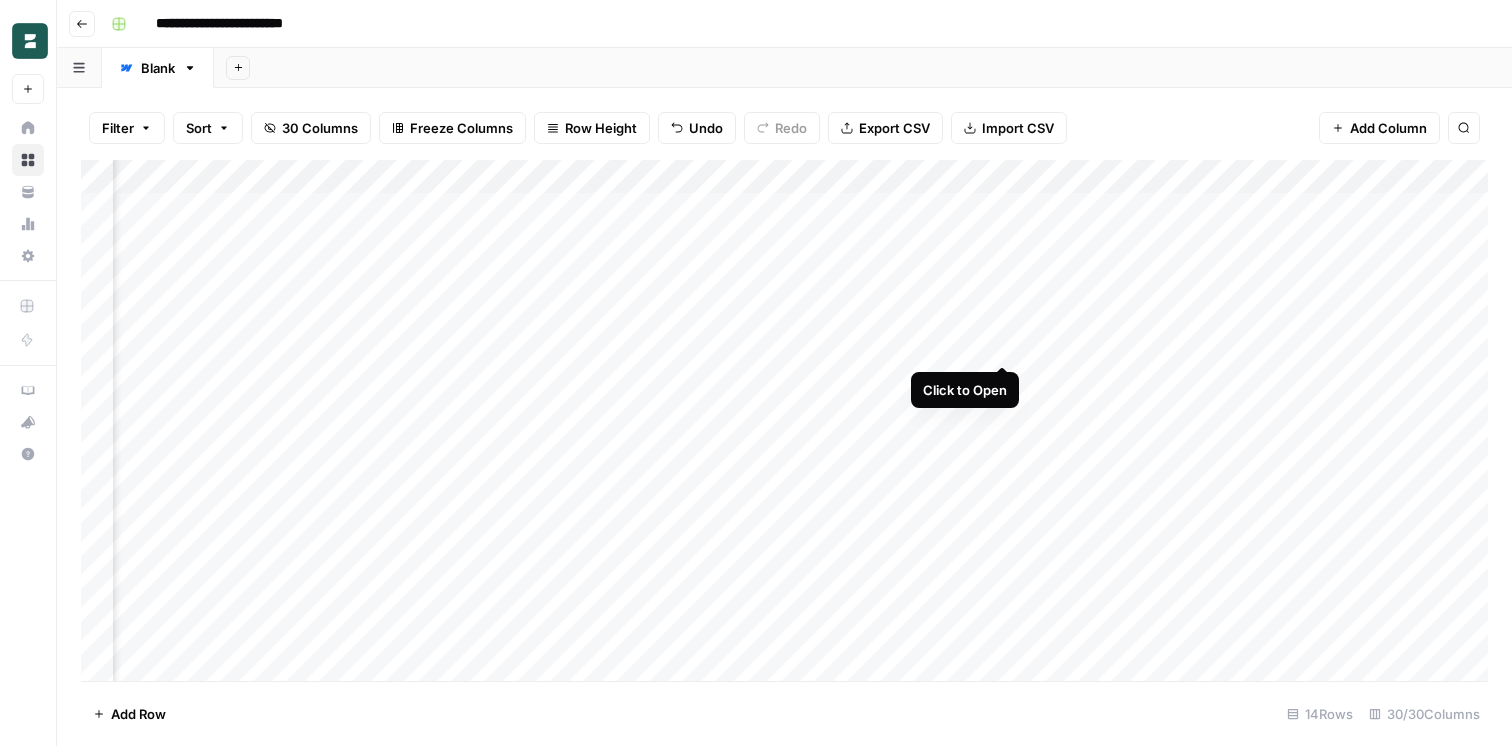 click on "Add Column" at bounding box center [784, 420] 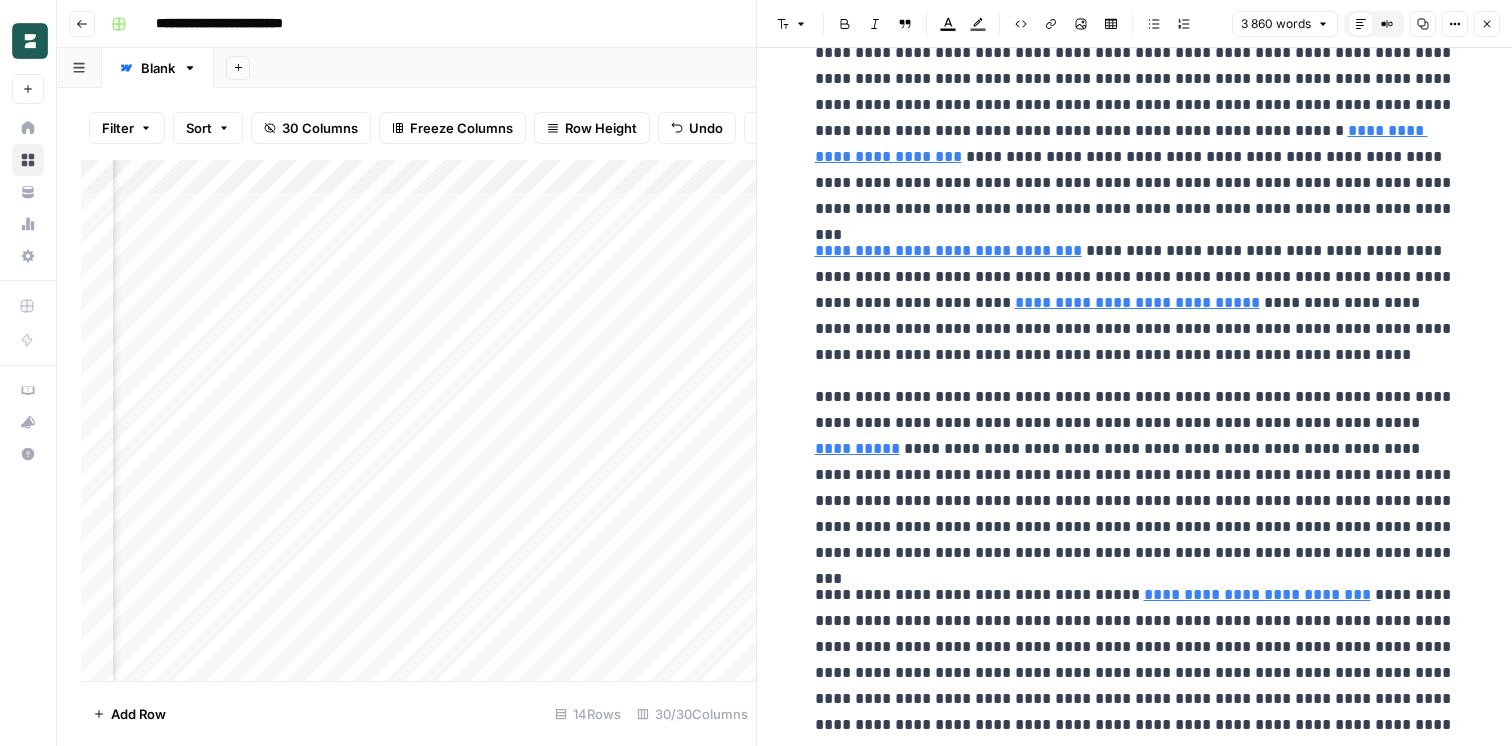 scroll, scrollTop: 0, scrollLeft: 0, axis: both 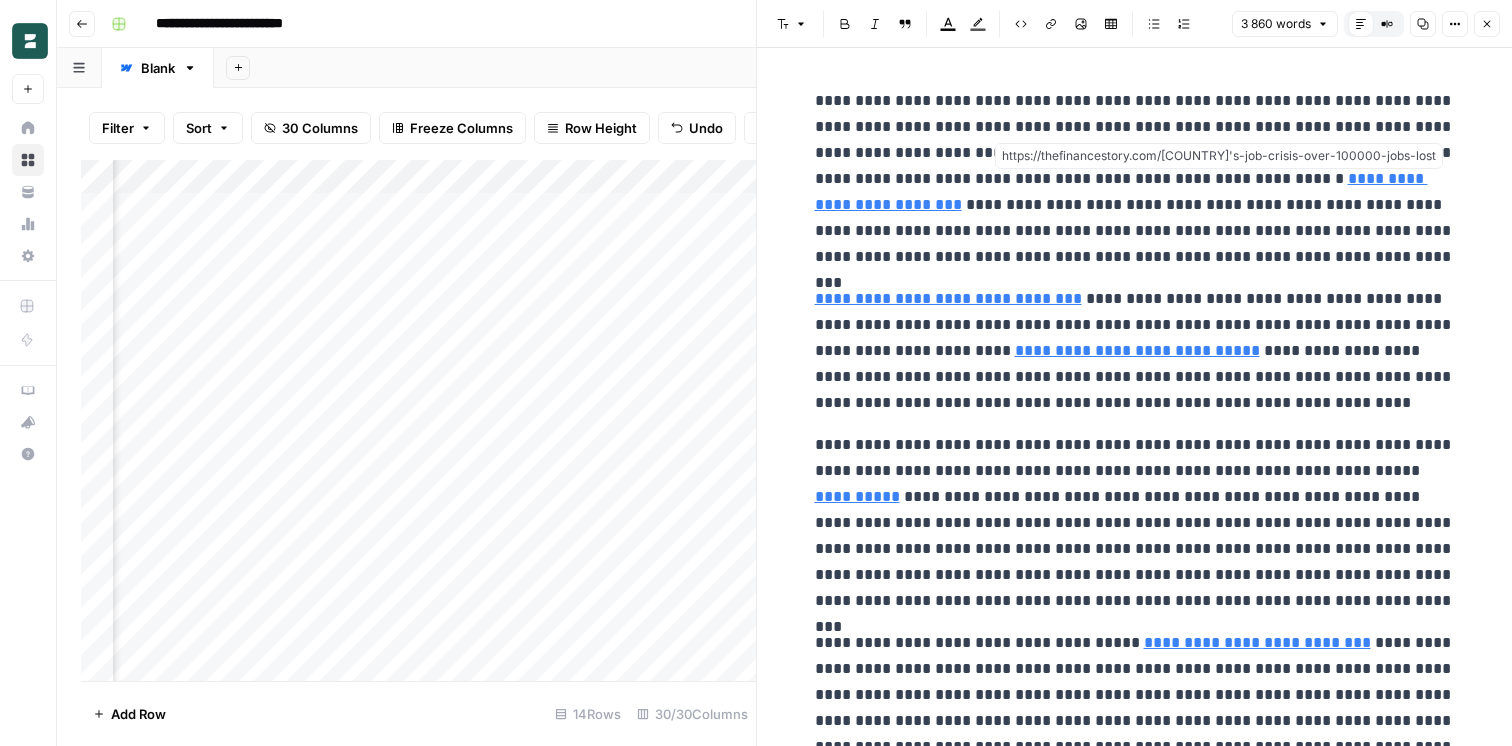 click on "**********" at bounding box center [1121, 191] 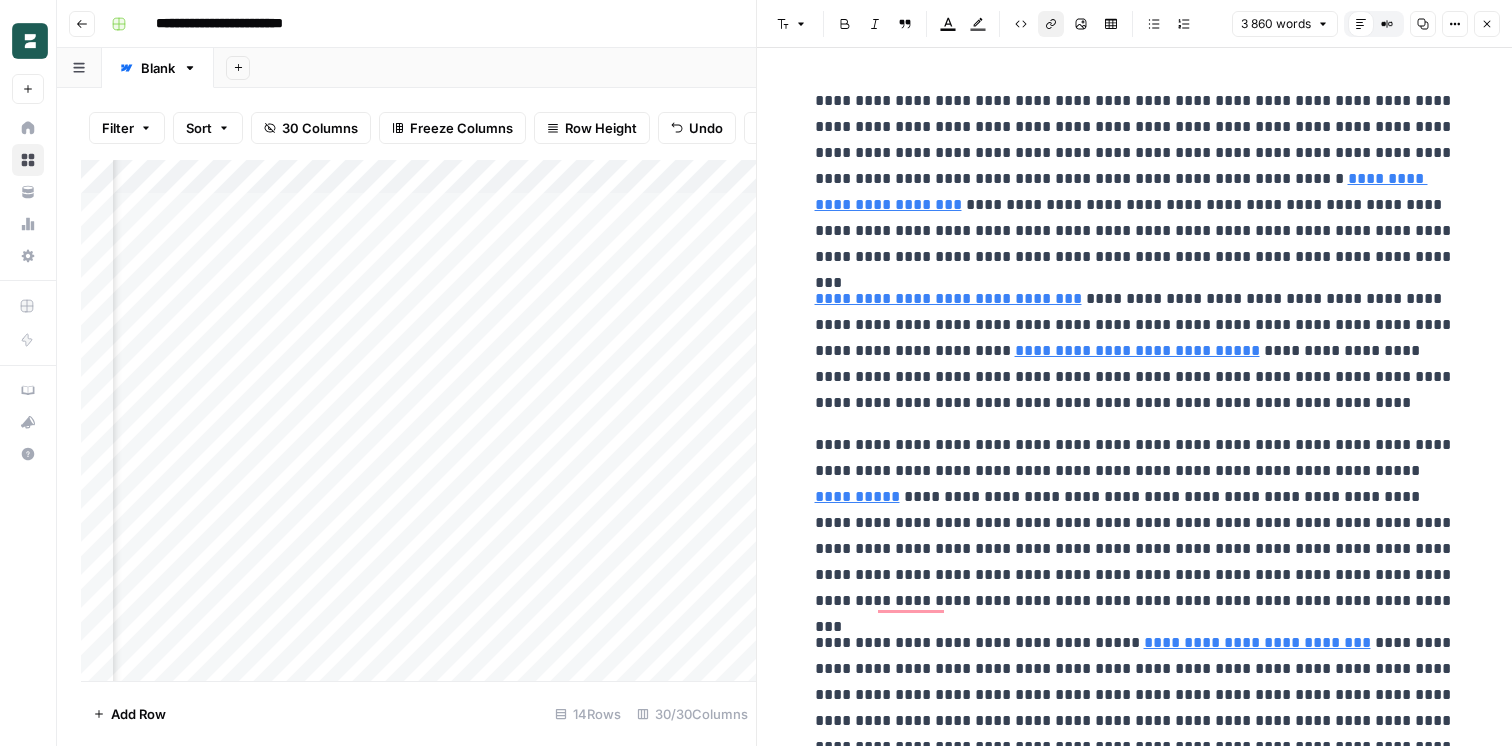 scroll, scrollTop: 35, scrollLeft: 0, axis: vertical 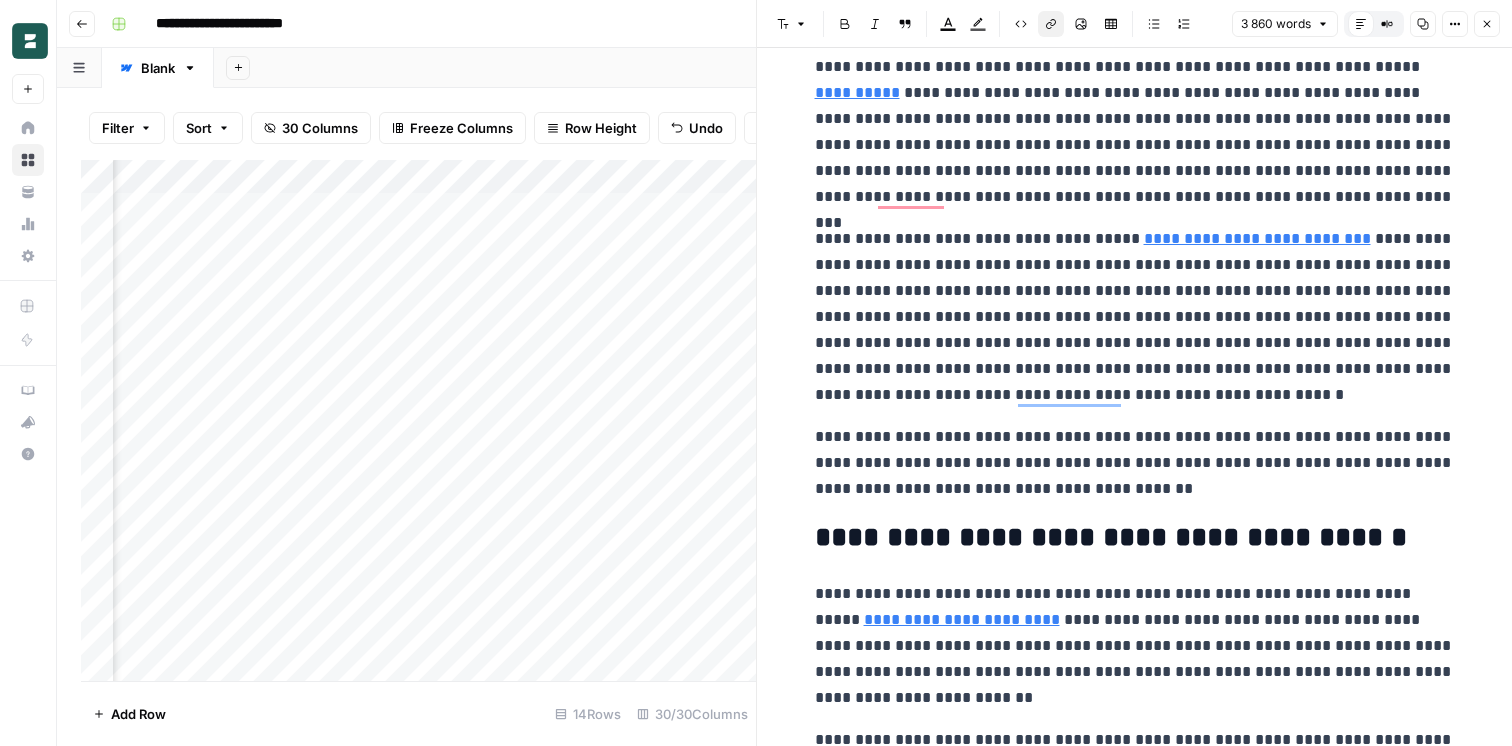 click 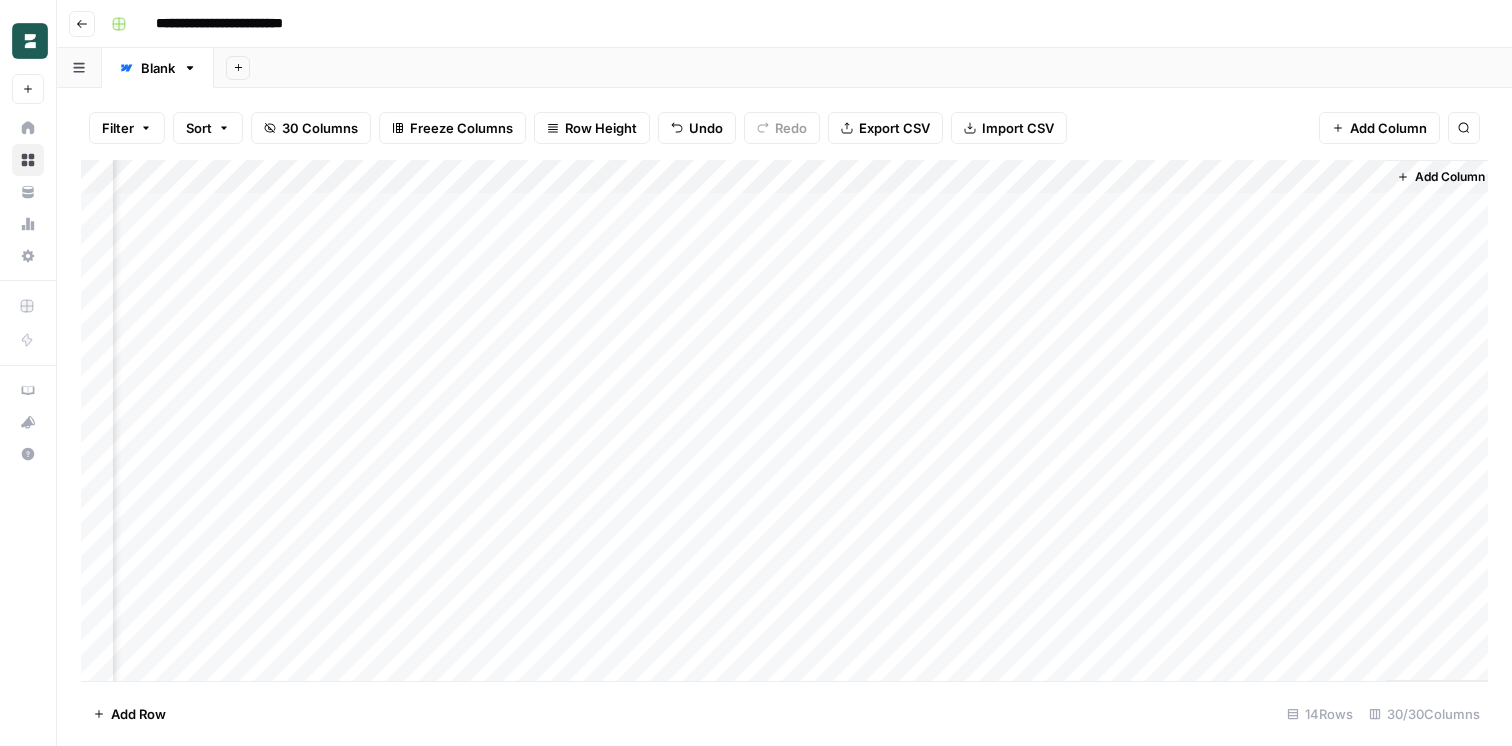 scroll, scrollTop: 0, scrollLeft: 4258, axis: horizontal 